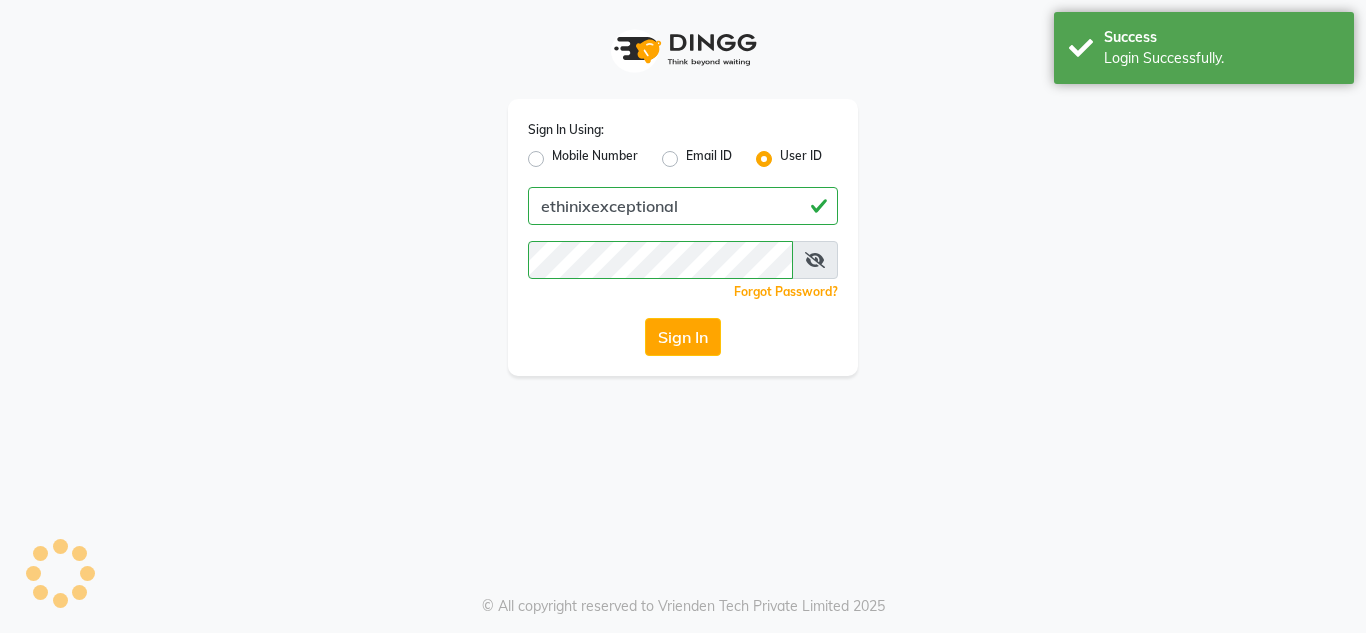 scroll, scrollTop: 0, scrollLeft: 0, axis: both 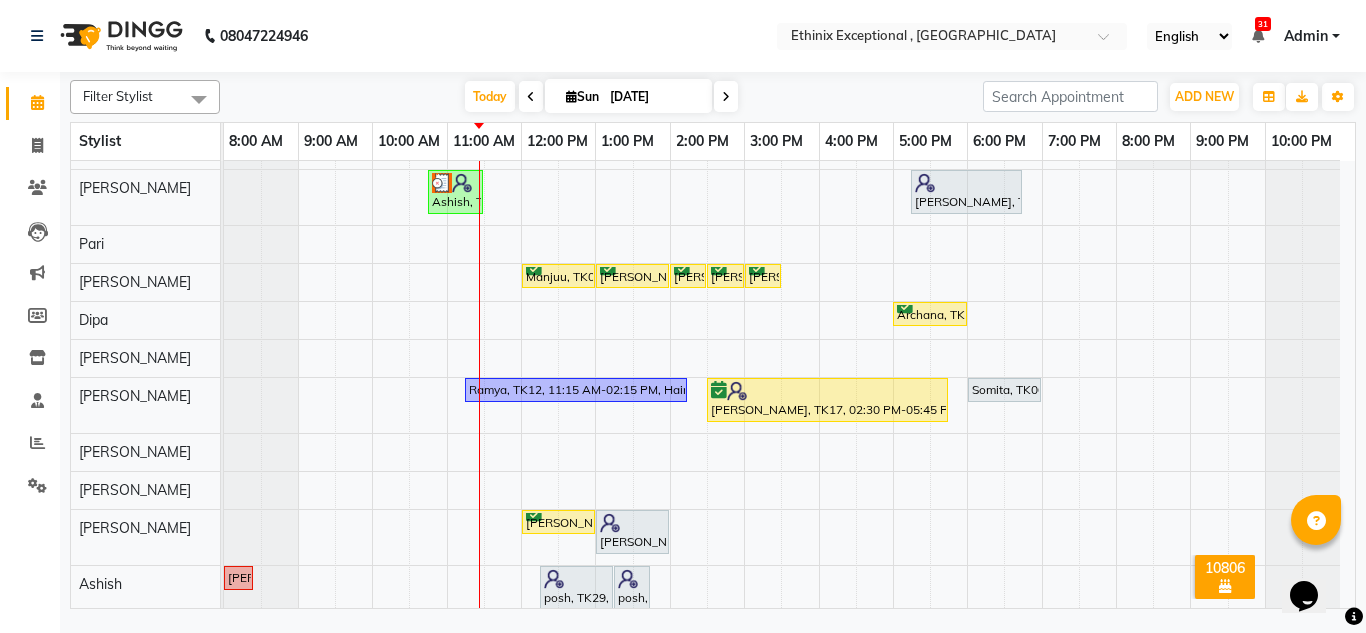 click on "[PERSON_NAME], TK24, 11:30 AM-12:00 PM, Haircut - [PERSON_NAME] Trim     Ashish, TK21, 10:45 AM-11:30 AM, Stimulate - Head Massage (Men)     [PERSON_NAME], TK13, 05:15 PM-06:45 PM, Retuals - Power Hyaluronic Range(Unisex)     Manjuu, TK08, 12:00 PM-01:00 PM, Haircut - Premier Men Hair Cut      [PERSON_NAME], TK01, 01:00 PM-02:00 PM, Haircut - Premier Men Hair Cut      [PERSON_NAME], TK04, 02:00 PM-02:30 PM, Haircut - Premier Men Hair Cut      [PERSON_NAME], TK01, 02:30 PM-03:00 PM, Haircut - [PERSON_NAME] Trim     [PERSON_NAME], TK04, 03:00 PM-03:30 PM, Haircut - [PERSON_NAME] Trim     Archana, TK20, 05:00 PM-06:00 PM, Haircut - Premier Women Hair Cut    Ramya, TK12, 11:15 AM-02:15 PM, Hair Colour - Balayage - Medium ([DEMOGRAPHIC_DATA])     [PERSON_NAME], TK17, 02:30 PM-05:45 PM, Hair Therapies - [MEDICAL_DATA] Treatment Women    Somita, TK06, 06:00 PM-07:00 PM, Haircut - Premier Women Hair Cut     Raj, TK27, 12:00 PM-01:00 PM, Haircut - Premier Men Hair Cut      [PERSON_NAME], TK22, 01:00 PM-02:00 PM, Haircut - Premier Men Hair Cut             posh, TK29, 01:15 PM-01:45 PM, Haircut - [PERSON_NAME] Trim" at bounding box center [789, 670] 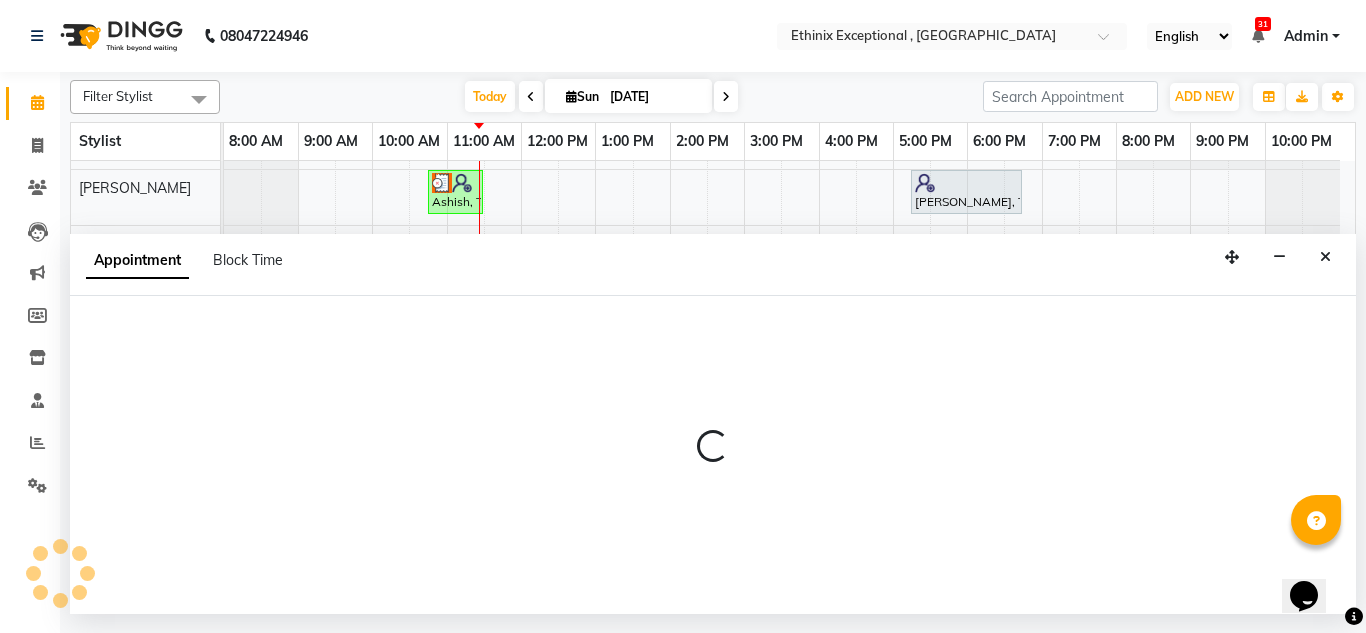 select on "37443" 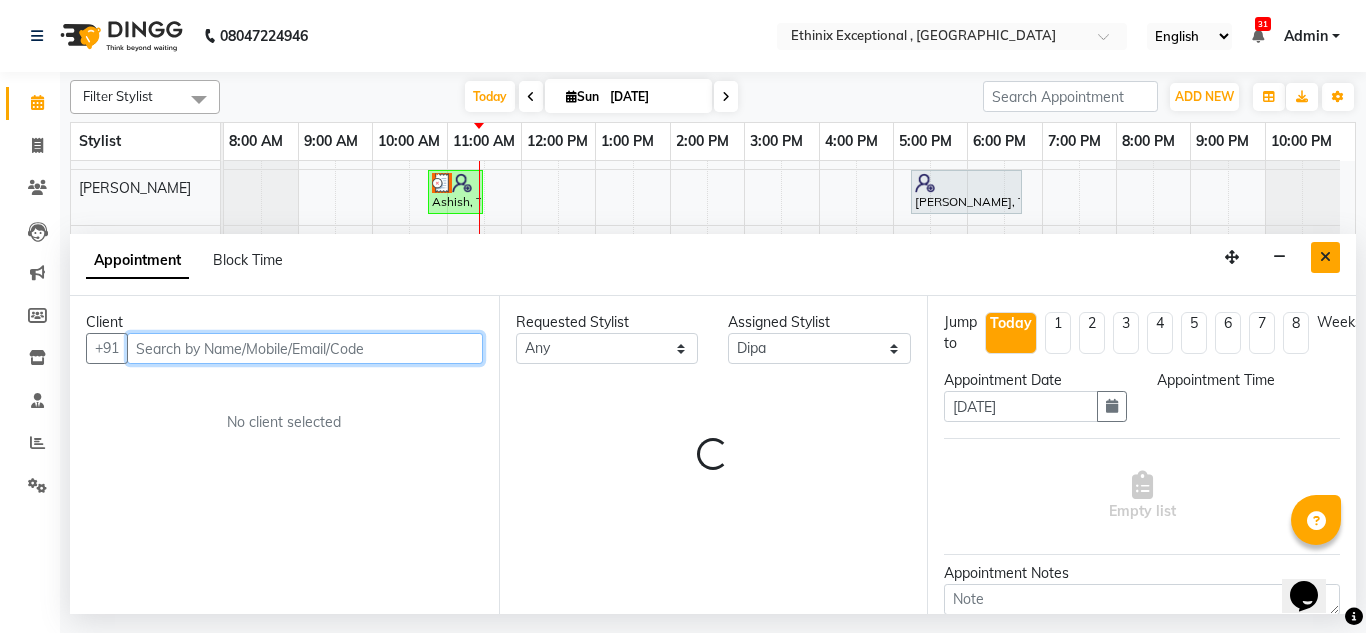 select on "630" 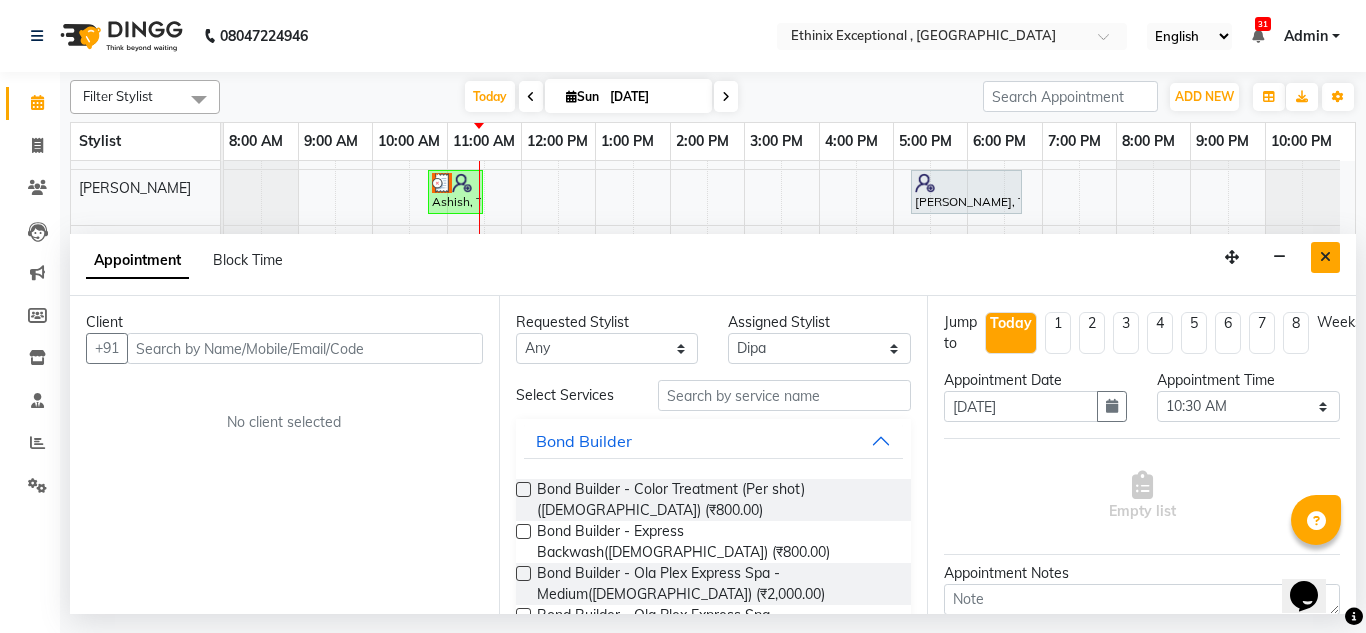 click at bounding box center (1325, 257) 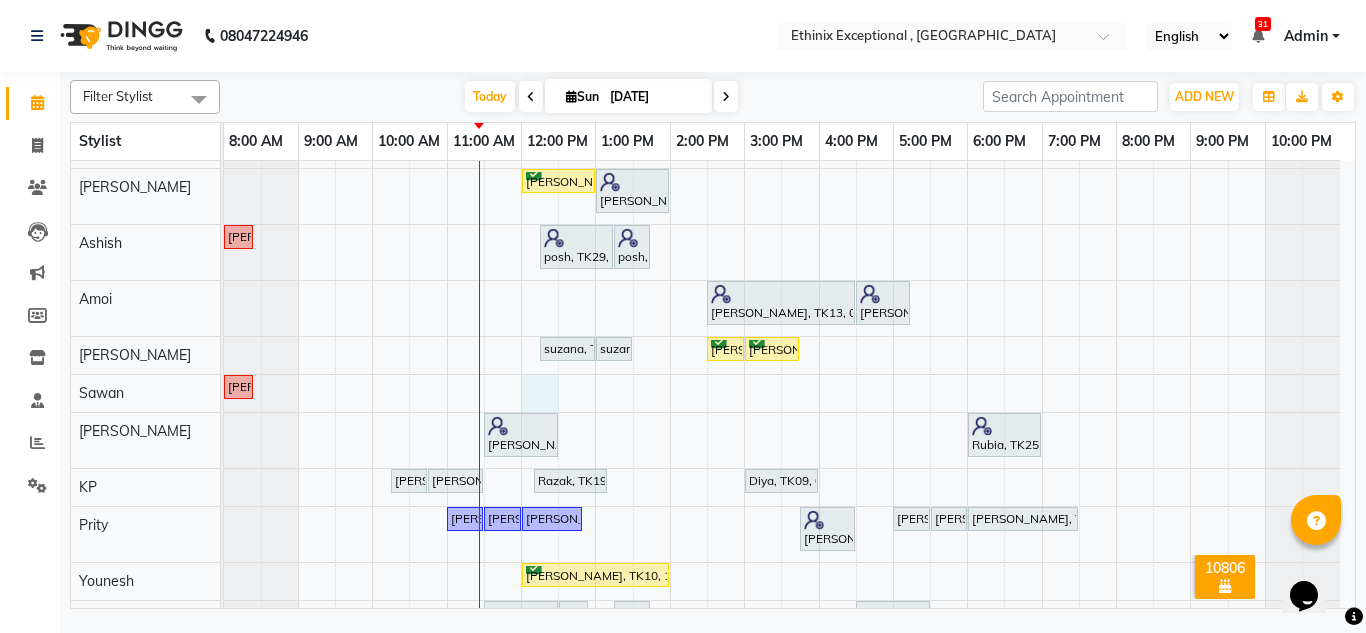 click on "[PERSON_NAME], TK24, 11:30 AM-12:00 PM, Haircut - [PERSON_NAME] Trim     Ashish, TK21, 10:45 AM-11:30 AM, Stimulate - Head Massage (Men)     [PERSON_NAME], TK13, 05:15 PM-06:45 PM, Retuals - Power Hyaluronic Range(Unisex)     Manjuu, TK08, 12:00 PM-01:00 PM, Haircut - Premier Men Hair Cut      [PERSON_NAME], TK01, 01:00 PM-02:00 PM, Haircut - Premier Men Hair Cut      [PERSON_NAME], TK04, 02:00 PM-02:30 PM, Haircut - Premier Men Hair Cut      [PERSON_NAME], TK01, 02:30 PM-03:00 PM, Haircut - [PERSON_NAME] Trim     [PERSON_NAME], TK04, 03:00 PM-03:30 PM, Haircut - [PERSON_NAME] Trim     Archana, TK20, 05:00 PM-06:00 PM, Haircut - Premier Women Hair Cut    Ramya, TK12, 11:15 AM-02:15 PM, Hair Colour - Balayage - Medium ([DEMOGRAPHIC_DATA])     [PERSON_NAME], TK17, 02:30 PM-05:45 PM, Hair Therapies - [MEDICAL_DATA] Treatment Women    Somita, TK06, 06:00 PM-07:00 PM, Haircut - Premier Women Hair Cut     Raj, TK27, 12:00 PM-01:00 PM, Haircut - Premier Men Hair Cut      [PERSON_NAME], TK22, 01:00 PM-02:00 PM, Haircut - Premier Men Hair Cut             posh, TK29, 01:15 PM-01:45 PM, Haircut - [PERSON_NAME] Trim" at bounding box center (789, 329) 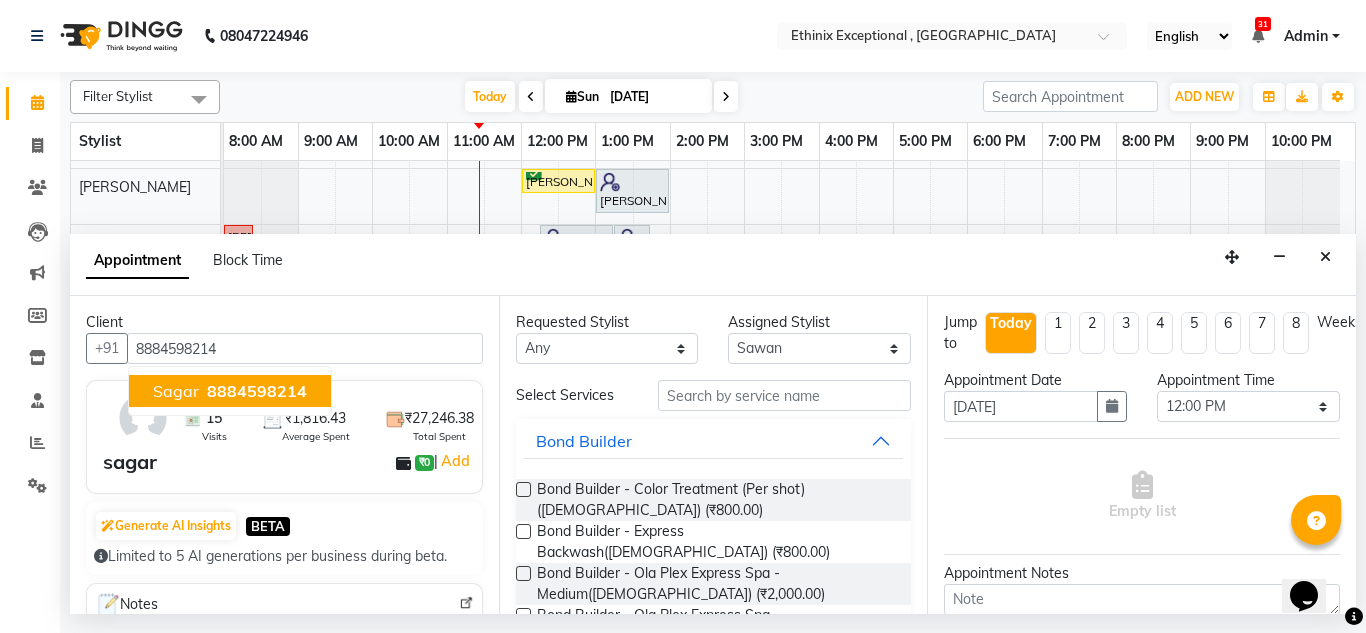 click on "sagar   8884598214" at bounding box center [230, 391] 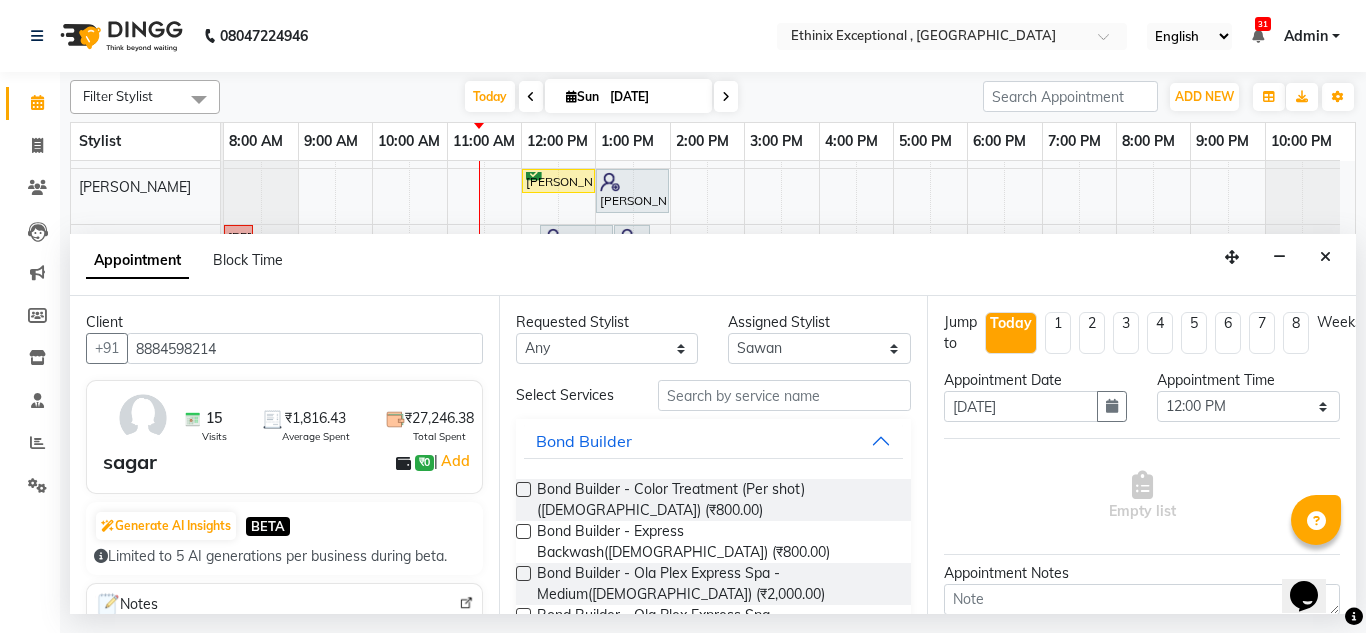 type on "8884598214" 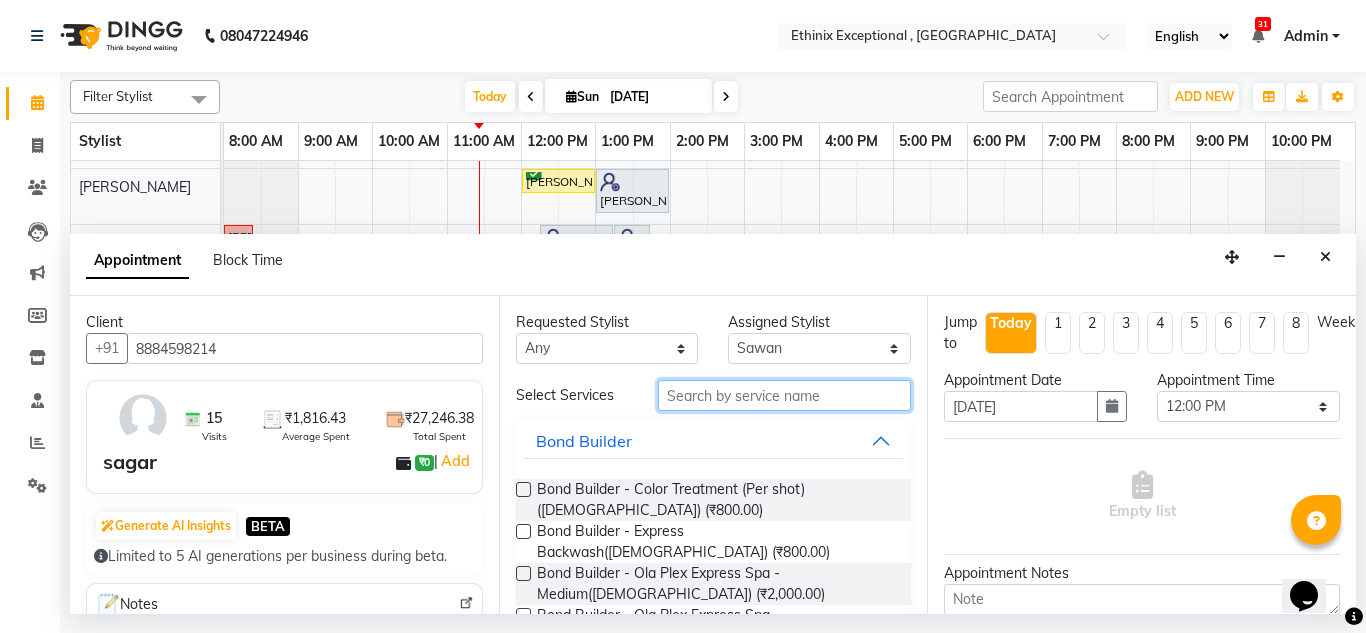 click at bounding box center [785, 395] 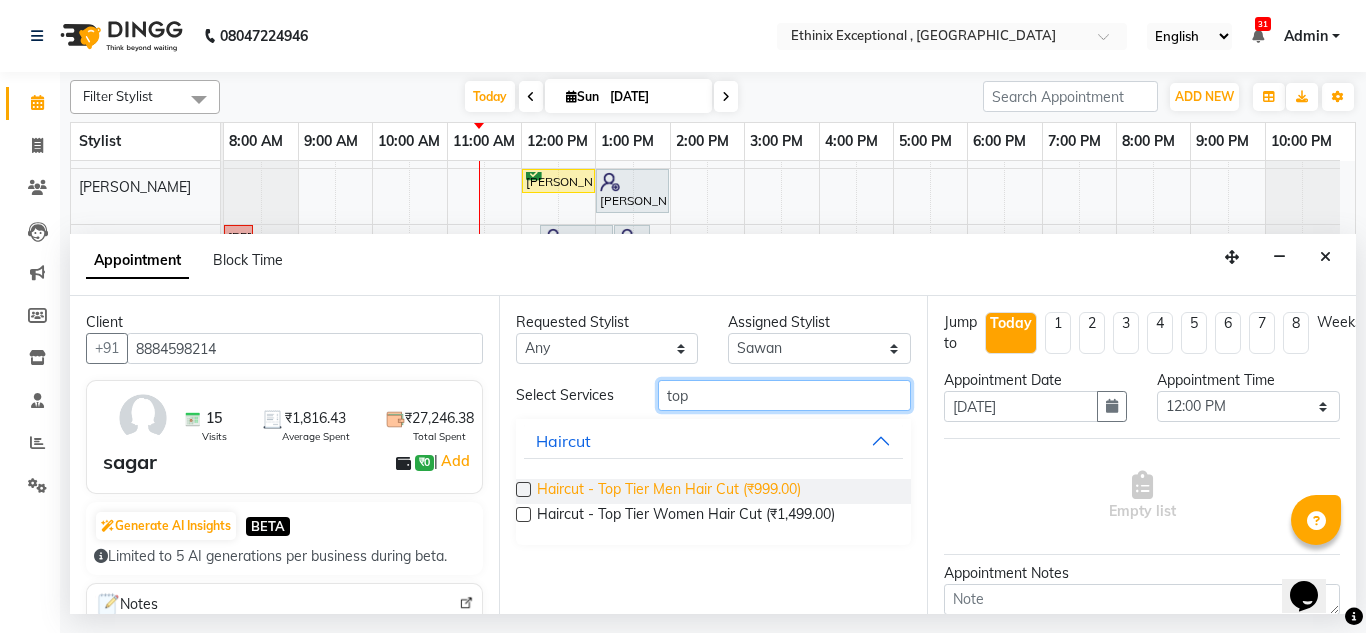 type on "top" 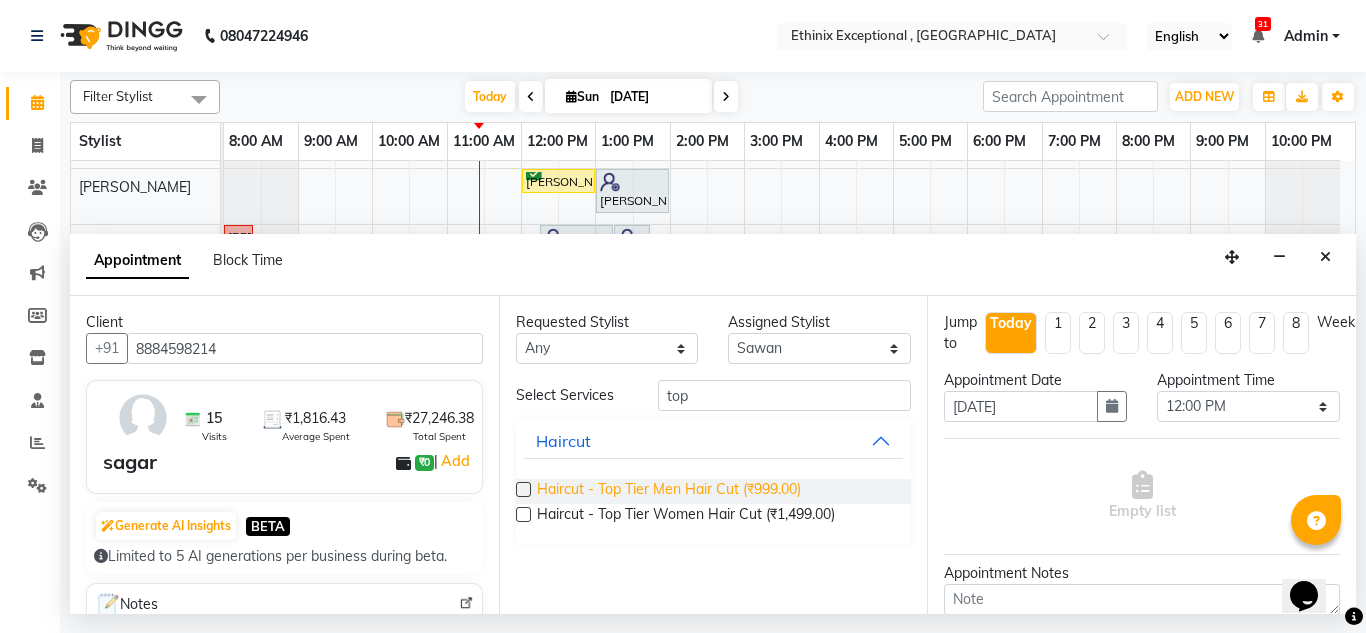 click on "Haircut - Top Tier Men Hair Cut (₹999.00)" at bounding box center (669, 491) 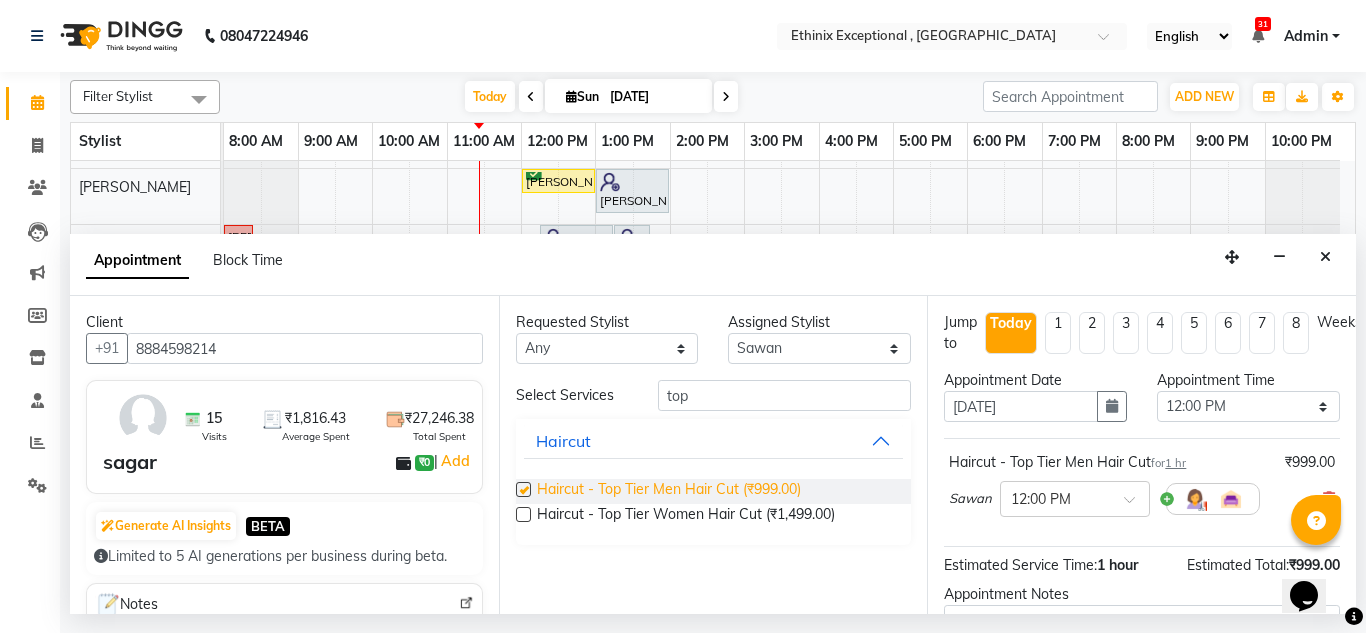checkbox on "false" 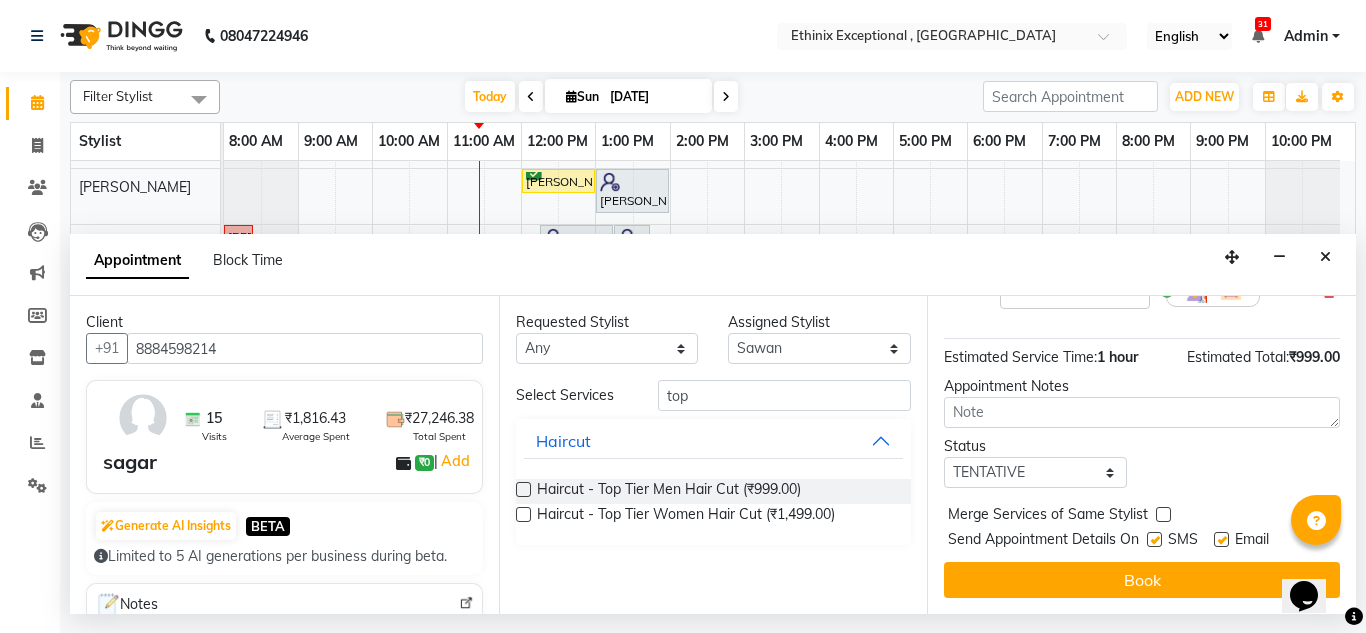 click at bounding box center [1221, 539] 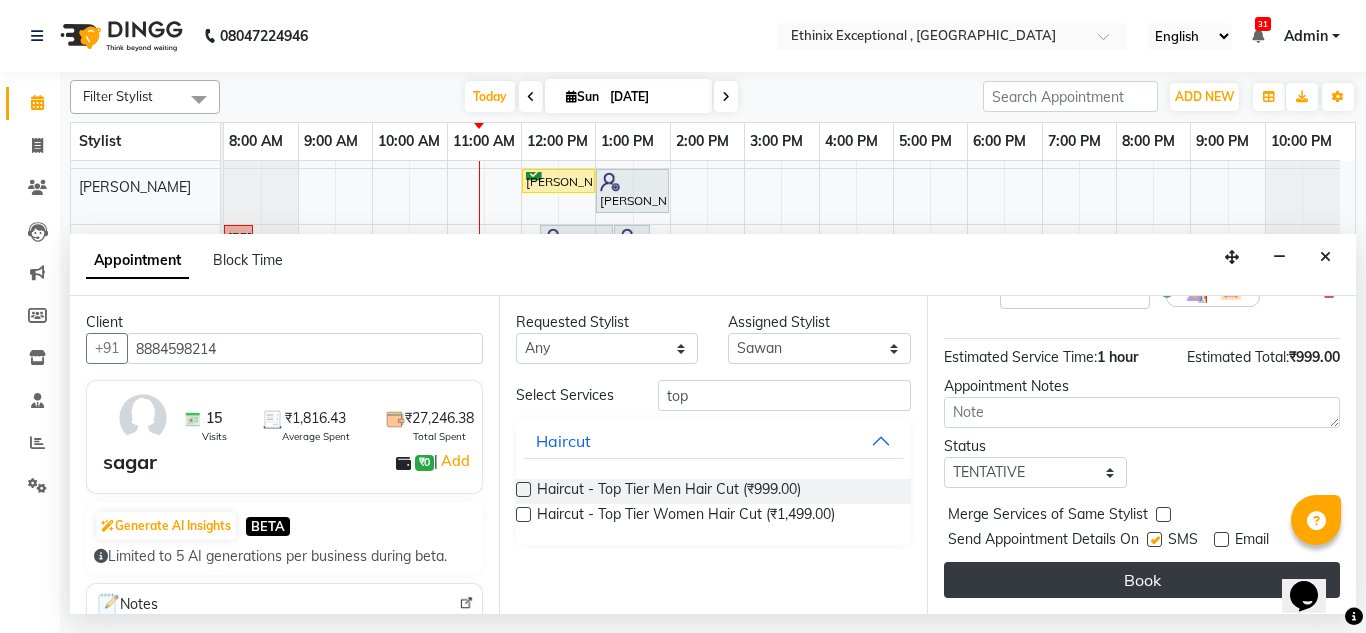 click on "Book" at bounding box center (1142, 580) 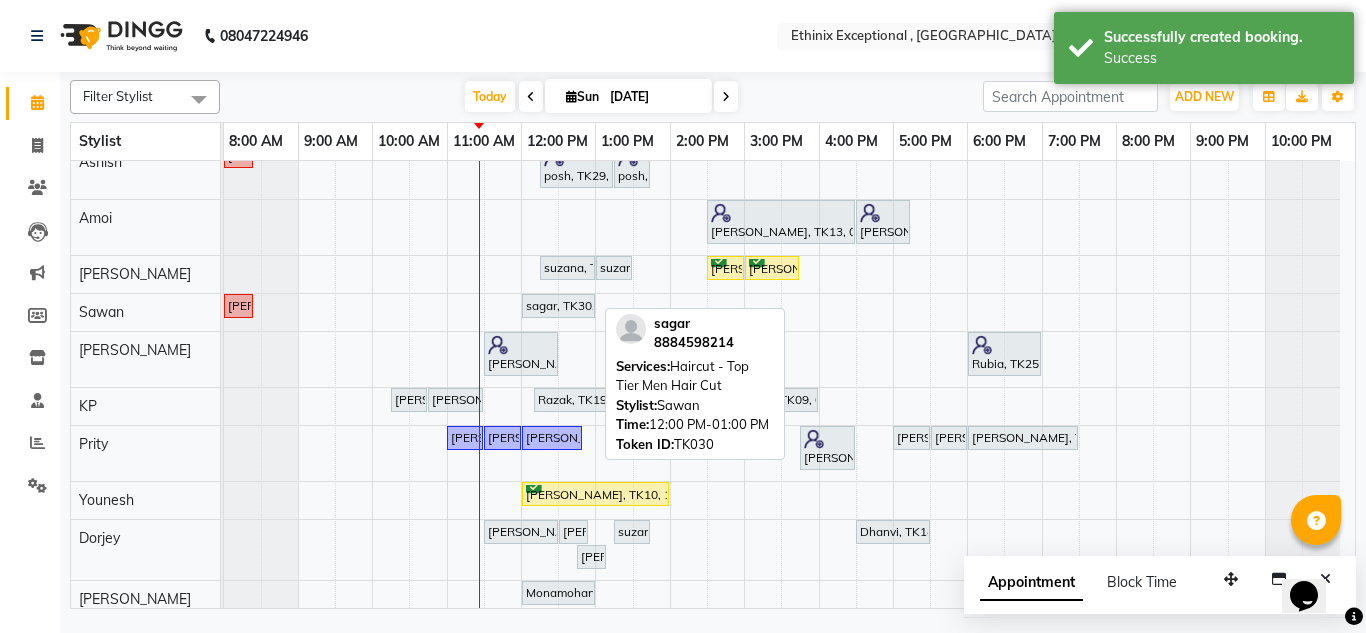 click on "sagar, TK30, 12:00 PM-01:00 PM, Haircut - Top Tier Men Hair Cut" at bounding box center (558, 306) 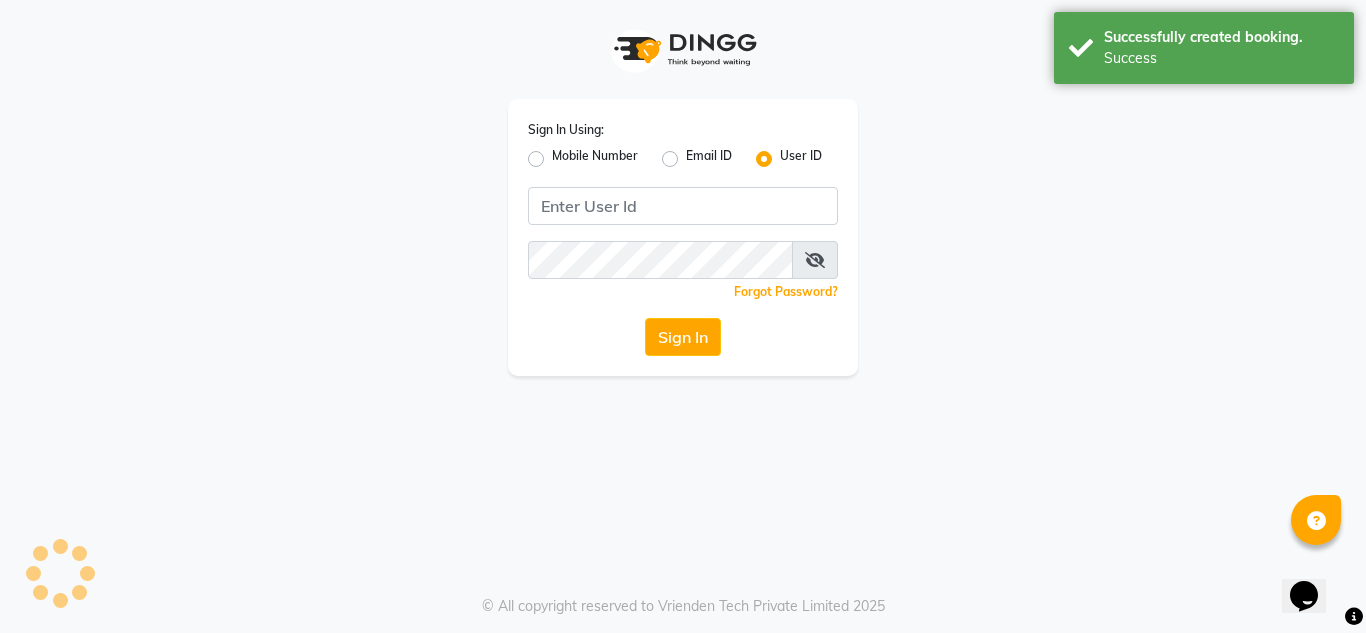 type 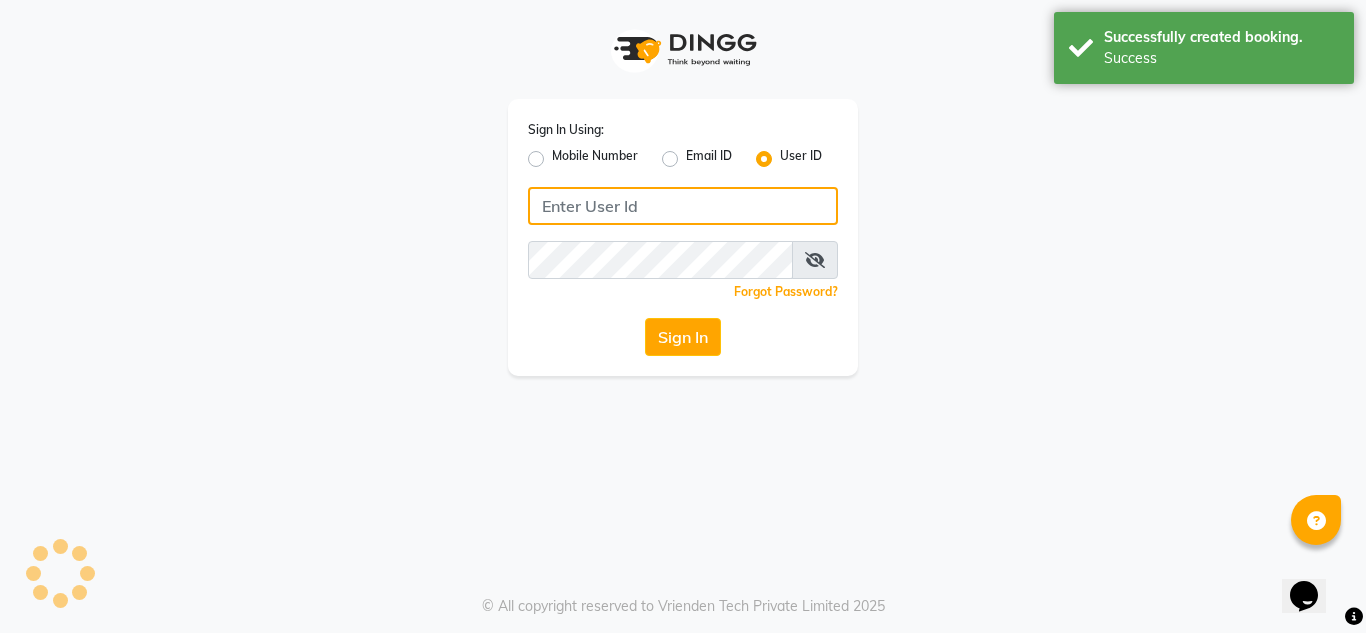 type on "ethinixexceptional" 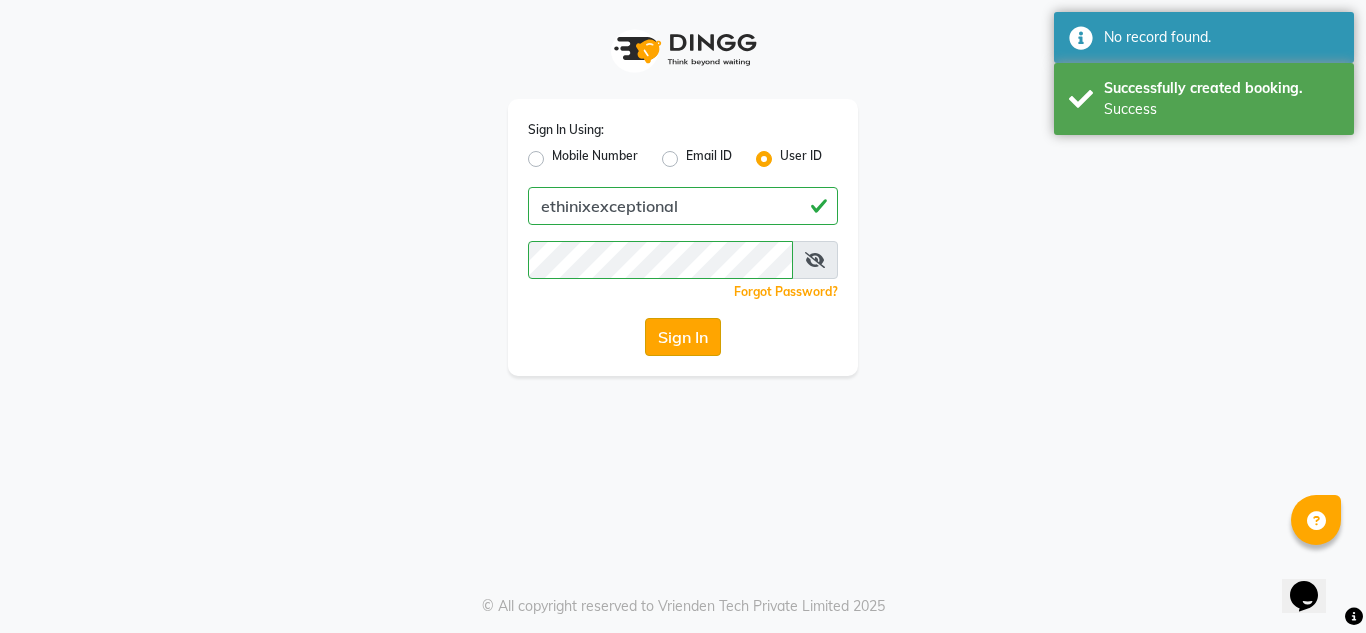 click on "Sign In" 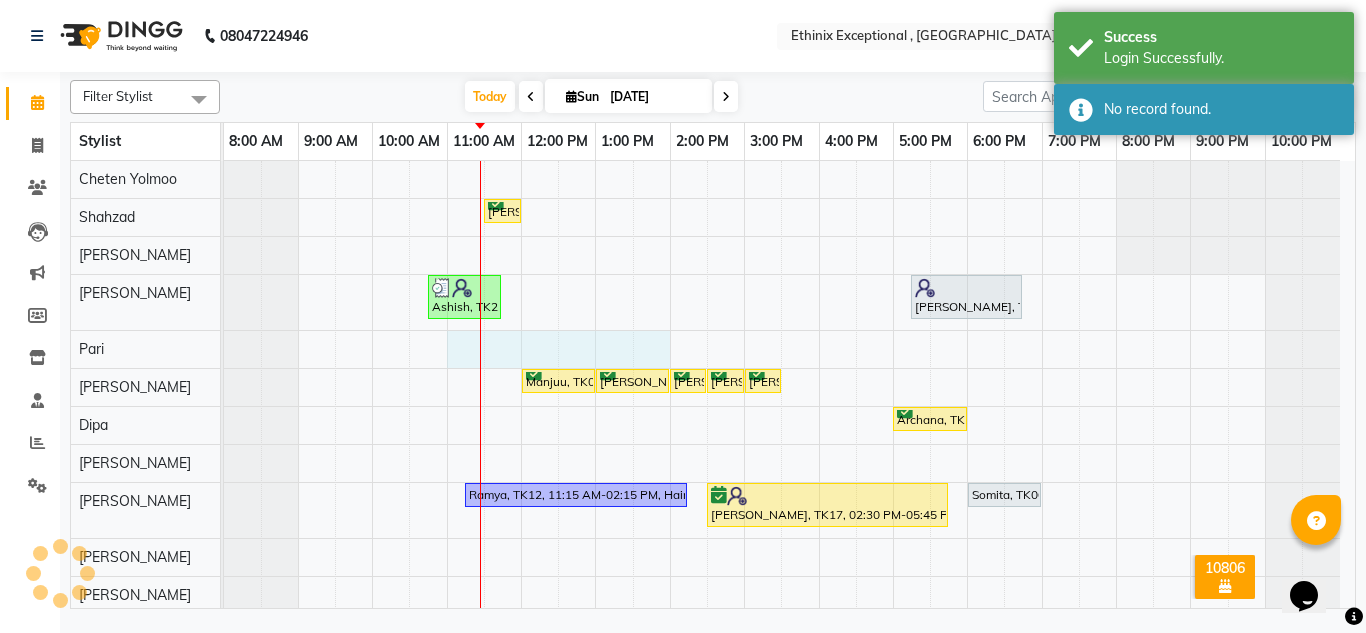 drag, startPoint x: 667, startPoint y: 339, endPoint x: 440, endPoint y: 276, distance: 235.58014 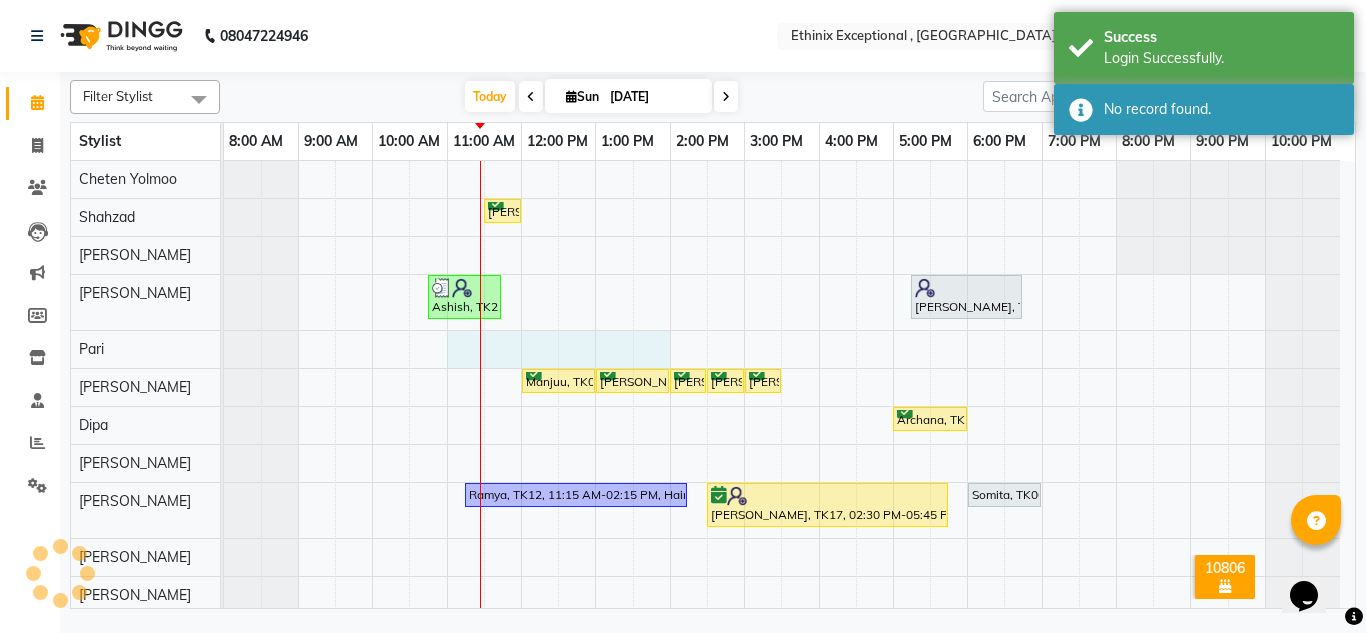 click on "[PERSON_NAME], TK24, 11:30 AM-12:00 PM, Haircut - [PERSON_NAME] Trim     Ashish, TK21, 10:45 AM-11:45 AM, Stimulate - Head Massage (Men),Threading - Eye Brows     [PERSON_NAME], TK13, 05:15 PM-06:45 PM, Retuals - Power Hyaluronic Range(Unisex)     Manjuu, TK08, 12:00 PM-01:00 PM, Haircut - Premier Men Hair Cut      [PERSON_NAME], TK01, 01:00 PM-02:00 PM, Haircut - Premier Men Hair Cut      [PERSON_NAME], TK04, 02:00 PM-02:30 PM, Haircut - Premier Men Hair Cut      [PERSON_NAME], TK01, 02:30 PM-03:00 PM, Haircut - [PERSON_NAME] Trim     [PERSON_NAME], TK04, 03:00 PM-03:30 PM, Haircut - [PERSON_NAME] Trim     Archana, TK20, 05:00 PM-06:00 PM, Haircut - Premier Women Hair Cut    Ramya, TK12, 11:15 AM-02:15 PM, Hair Colour - Balayage - Medium ([DEMOGRAPHIC_DATA])     [PERSON_NAME], TK17, 02:30 PM-05:45 PM, Hair Therapies - [MEDICAL_DATA] Treatment Women    Somita, TK06, 06:00 PM-07:00 PM, Haircut - Premier Women Hair Cut     Raj, TK27, 12:00 PM-01:00 PM, Haircut - Premier Men Hair Cut      [PERSON_NAME], TK22, 01:00 PM-02:00 PM, Haircut - Premier Men Hair Cut" at bounding box center [789, 775] 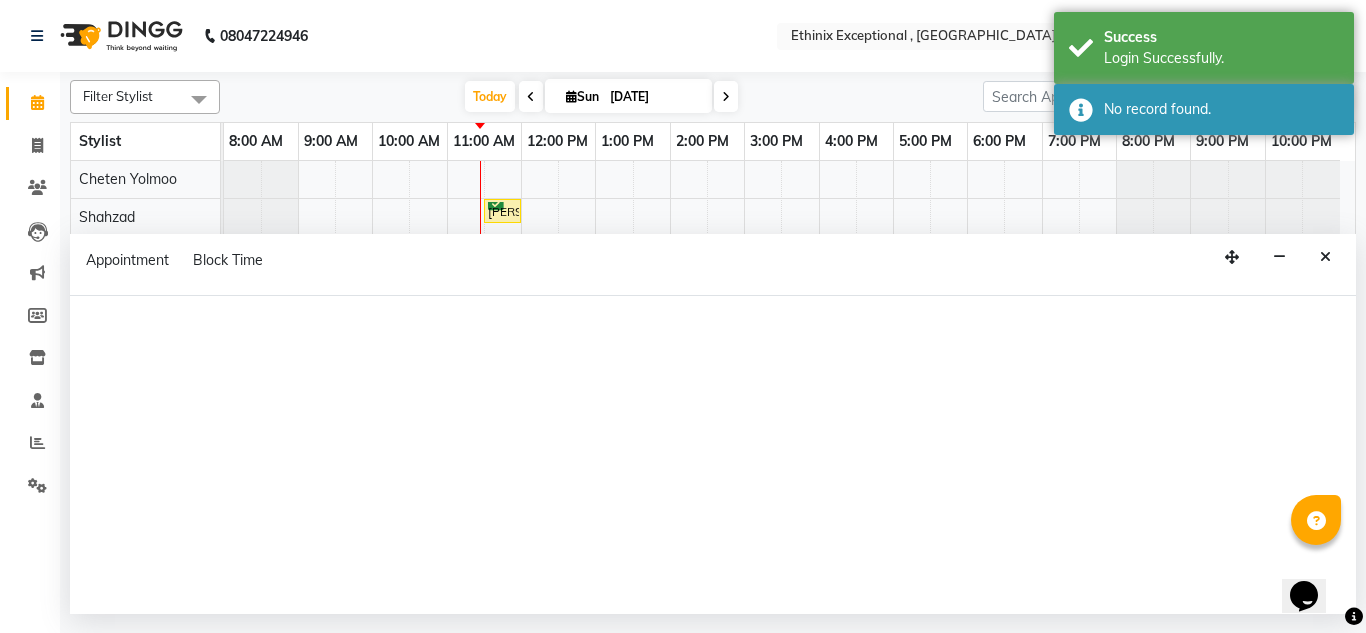 select on "28070" 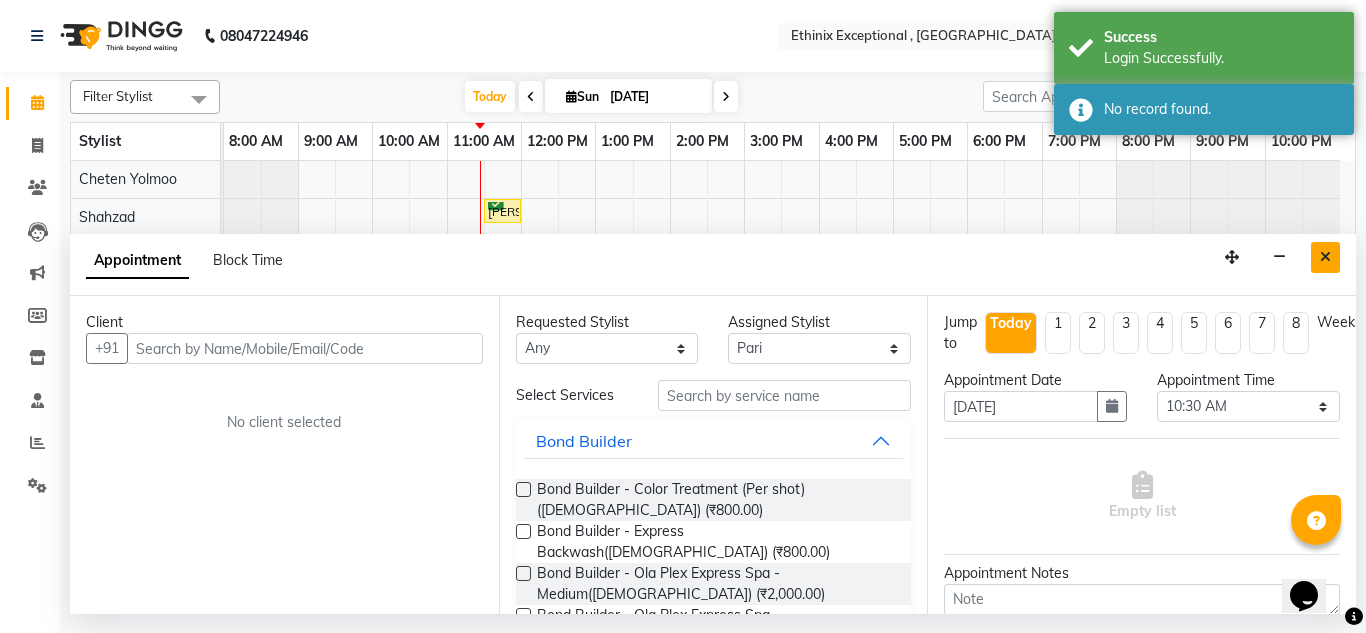 click at bounding box center [1325, 257] 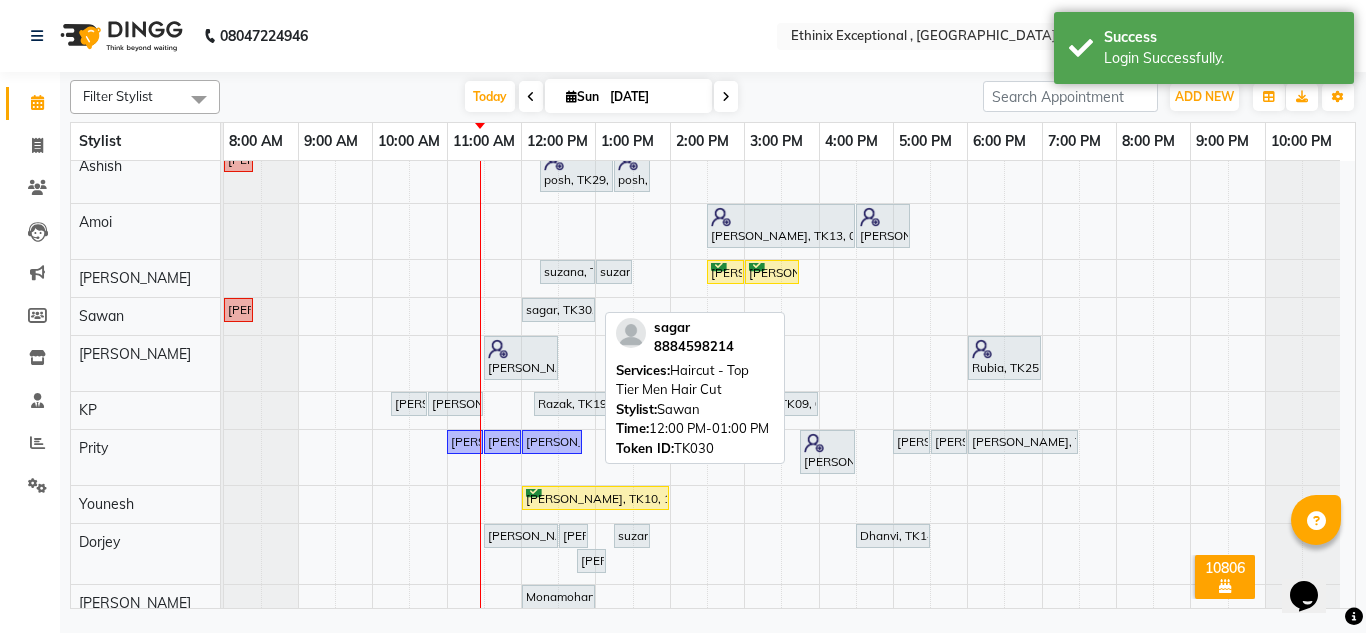 click on "sagar, TK30, 12:00 PM-01:00 PM, Haircut - Top Tier Men Hair Cut" at bounding box center [558, 310] 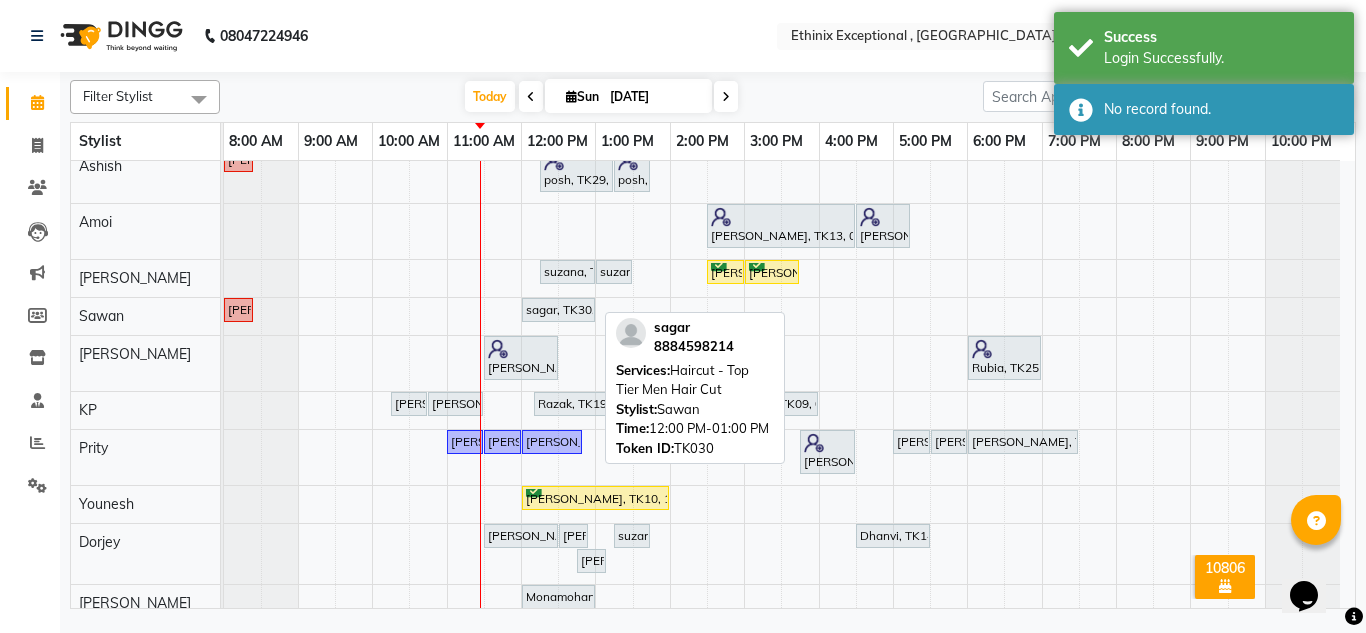 select on "7" 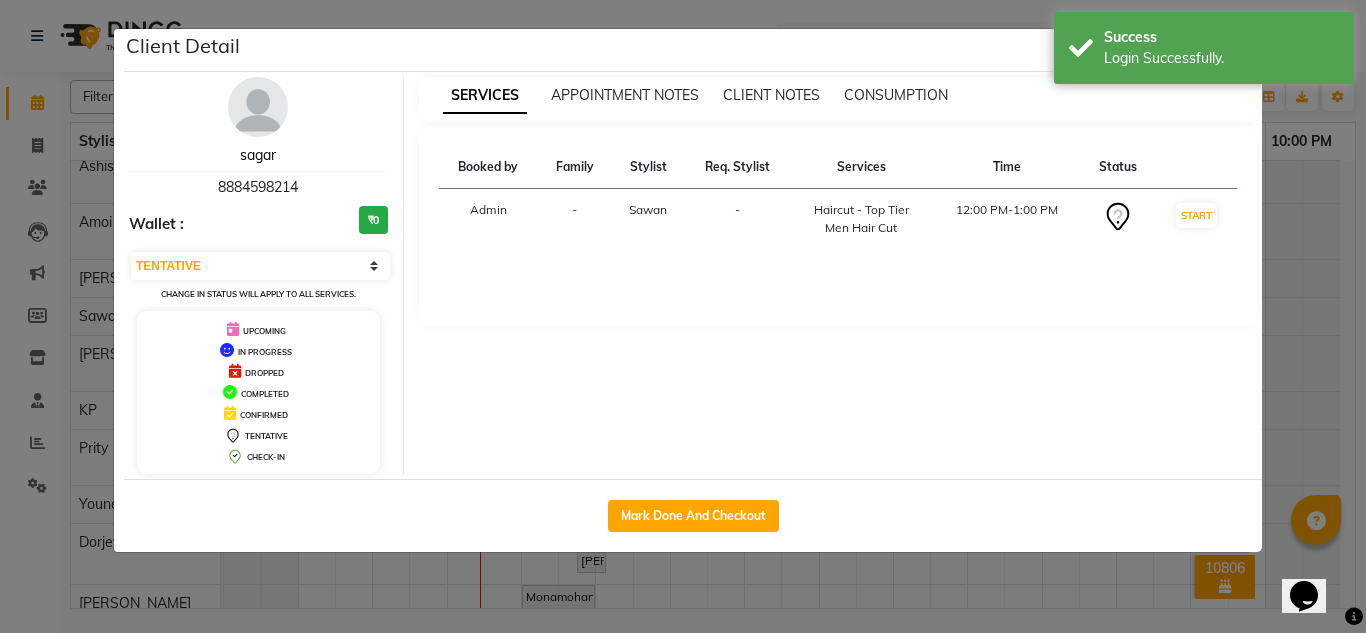click on "sagar" at bounding box center [258, 155] 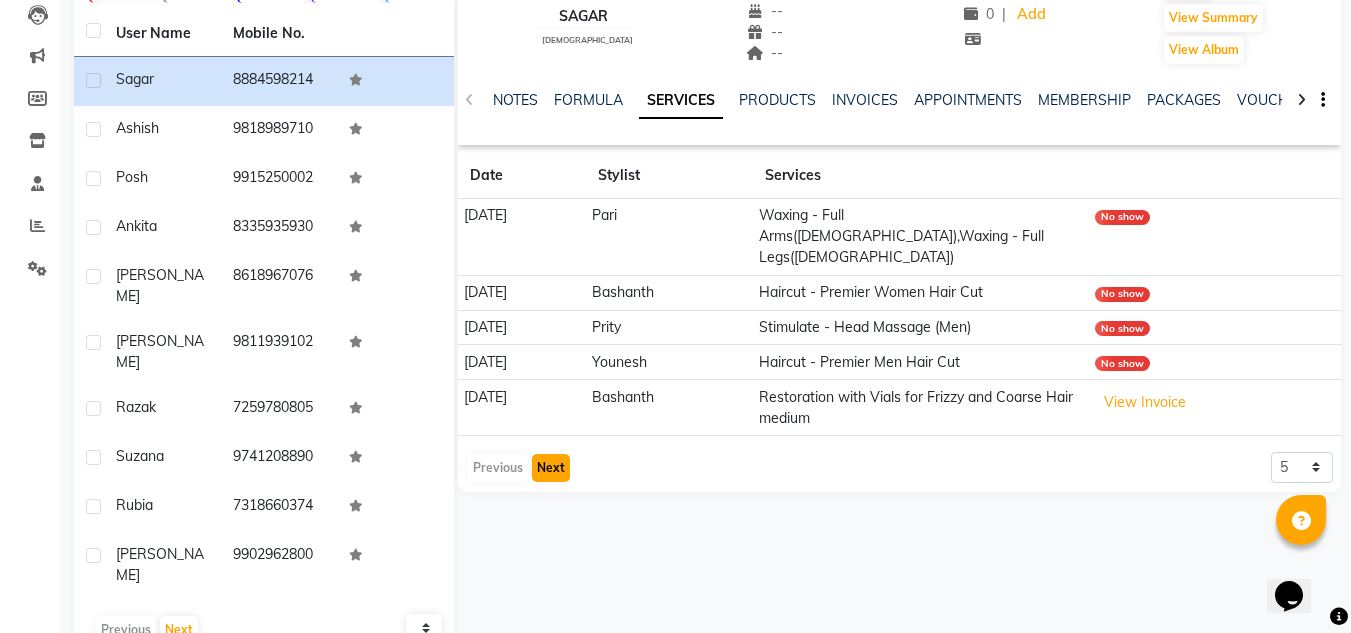 click on "Next" 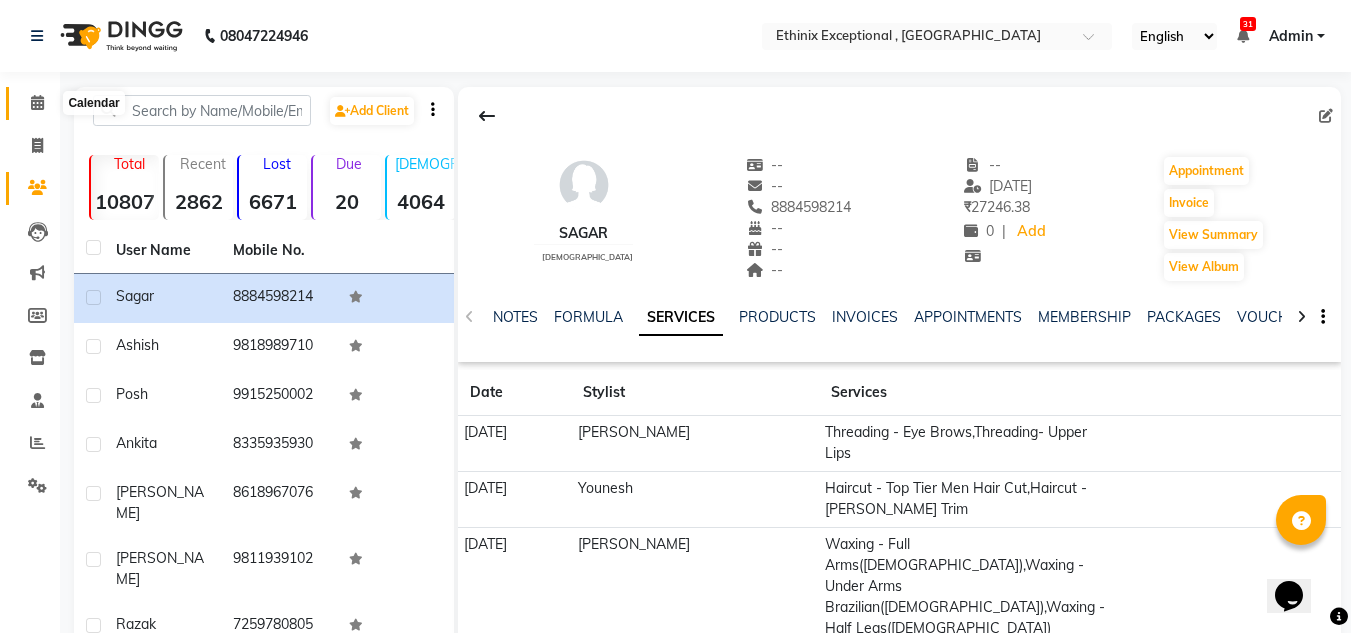 click 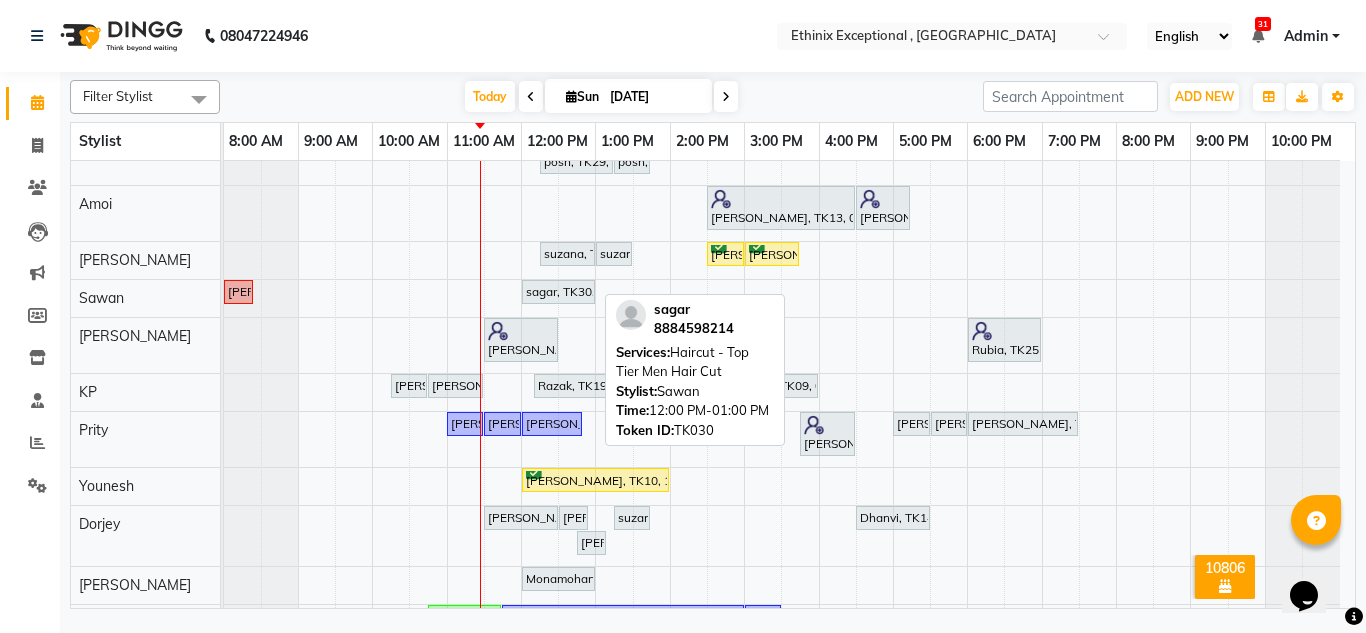 click on "sagar, TK30, 12:00 PM-01:00 PM, Haircut - Top Tier Men Hair Cut" at bounding box center [558, 292] 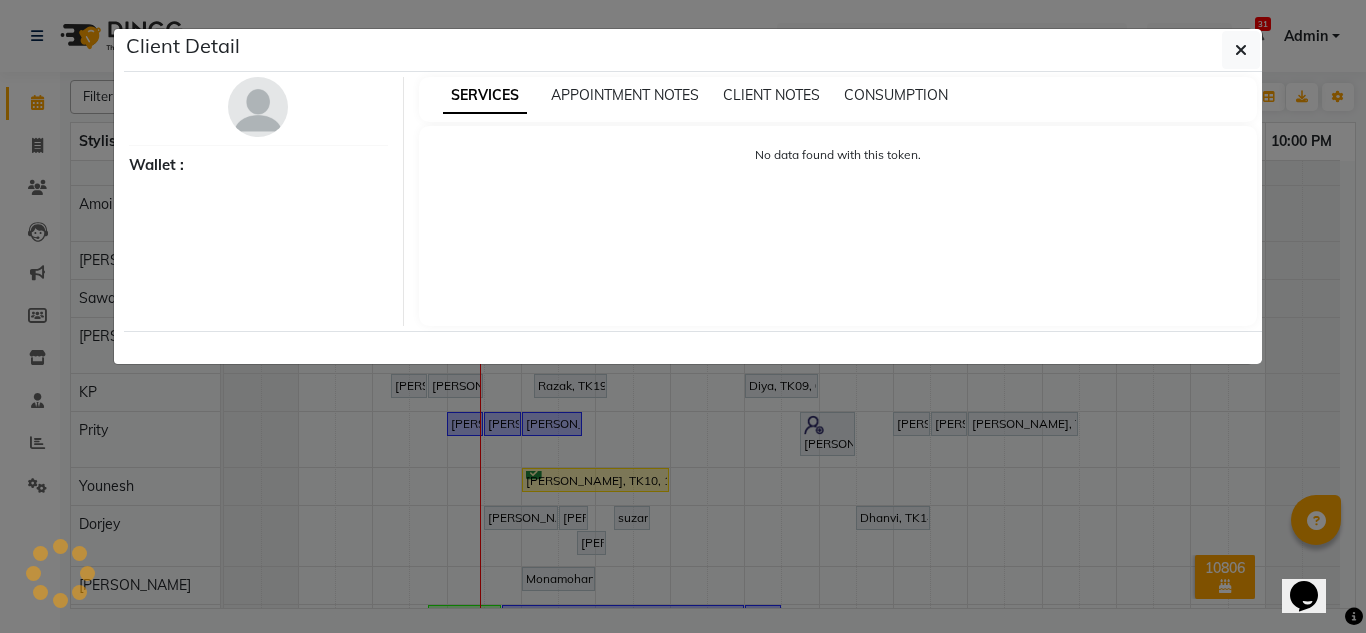 select on "7" 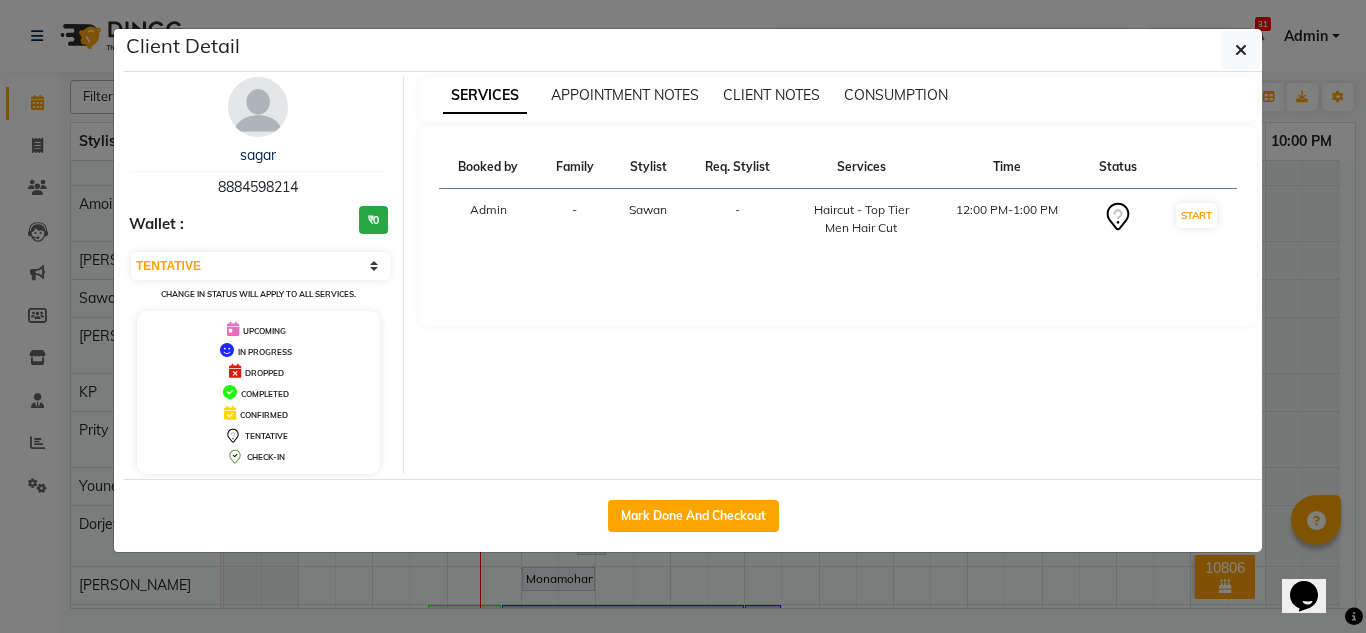 click on "Client Detail  sagar    8884598214 Wallet : ₹0 Select IN SERVICE CONFIRMED TENTATIVE CHECK IN MARK DONE DROPPED UPCOMING Change in status will apply to all services. UPCOMING IN PROGRESS DROPPED COMPLETED CONFIRMED TENTATIVE CHECK-IN SERVICES APPOINTMENT NOTES CLIENT NOTES CONSUMPTION Booked by Family Stylist Req. Stylist Services Time Status  Admin  - Sawan -  Haircut - Top Tier Men Hair Cut   12:00 PM-1:00 PM   START   Mark Done And Checkout" 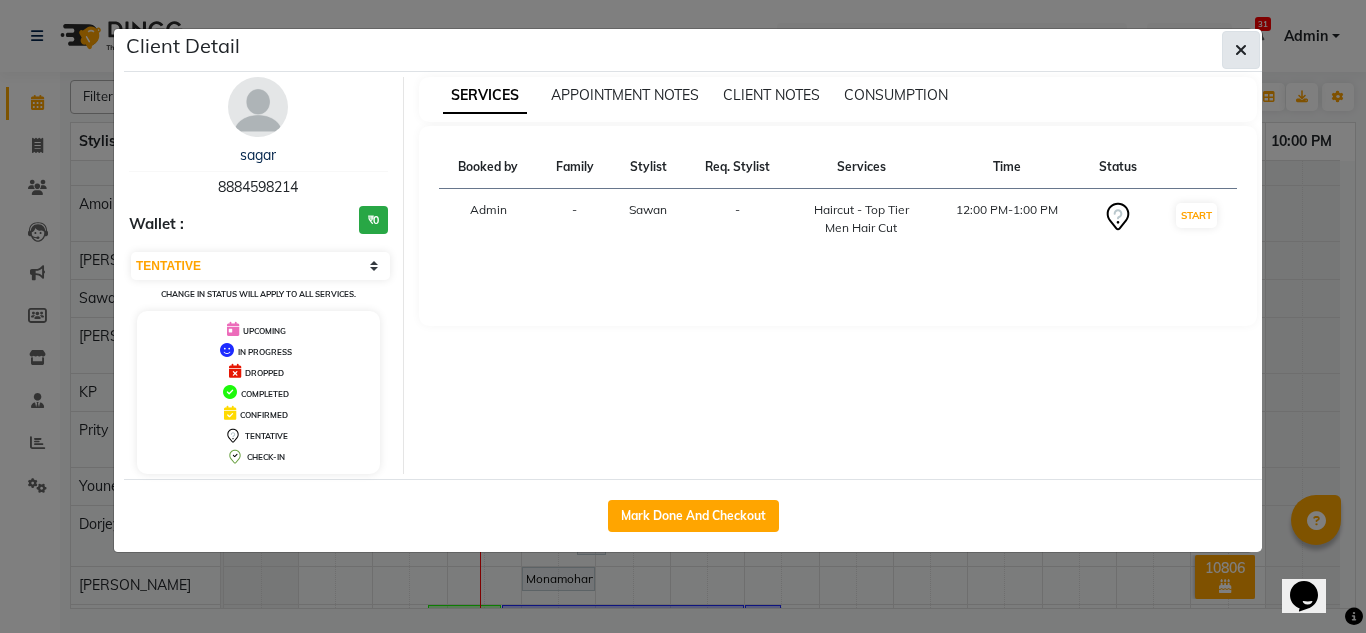 click 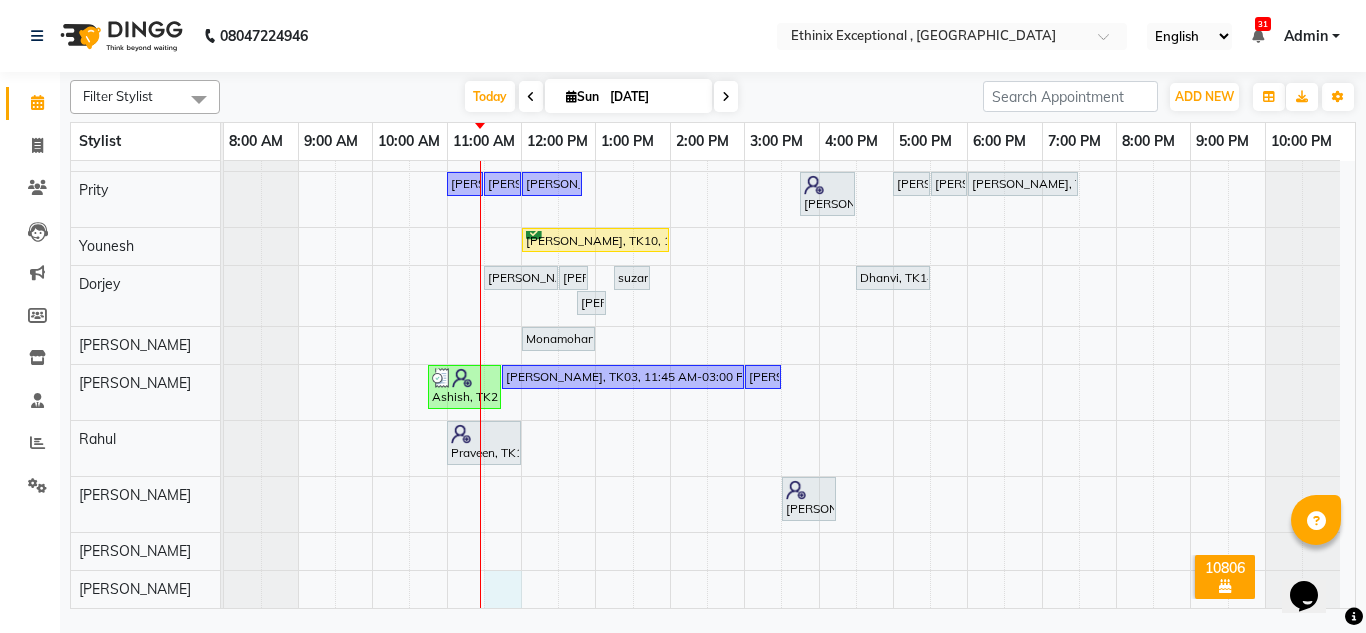 click on "[PERSON_NAME], TK24, 11:30 AM-12:00 PM, Haircut - [PERSON_NAME] Trim     Ashish, TK21, 10:45 AM-11:45 AM, Stimulate - Head Massage (Men),Threading - Eye Brows     [PERSON_NAME], TK13, 05:15 PM-06:45 PM, Retuals - Power Hyaluronic Range(Unisex)     Manjuu, TK08, 12:00 PM-01:00 PM, Haircut - Premier Men Hair Cut      [PERSON_NAME], TK01, 01:00 PM-02:00 PM, Haircut - Premier Men Hair Cut      [PERSON_NAME], TK04, 02:00 PM-02:30 PM, Haircut - Premier Men Hair Cut      [PERSON_NAME], TK01, 02:30 PM-03:00 PM, Haircut - [PERSON_NAME] Trim     [PERSON_NAME], TK04, 03:00 PM-03:30 PM, Haircut - [PERSON_NAME] Trim     Archana, TK20, 05:00 PM-06:00 PM, Haircut - Premier Women Hair Cut    Ramya, TK12, 11:15 AM-02:15 PM, Hair Colour - Balayage - Medium ([DEMOGRAPHIC_DATA])     [PERSON_NAME], TK17, 02:30 PM-05:45 PM, Hair Therapies - [MEDICAL_DATA] Treatment Women    Somita, TK06, 06:00 PM-07:00 PM, Haircut - Premier Women Hair Cut     Raj, TK27, 12:00 PM-01:00 PM, Haircut - Premier Men Hair Cut      [PERSON_NAME], TK22, 01:00 PM-02:00 PM, Haircut - Premier Men Hair Cut" at bounding box center [789, -6] 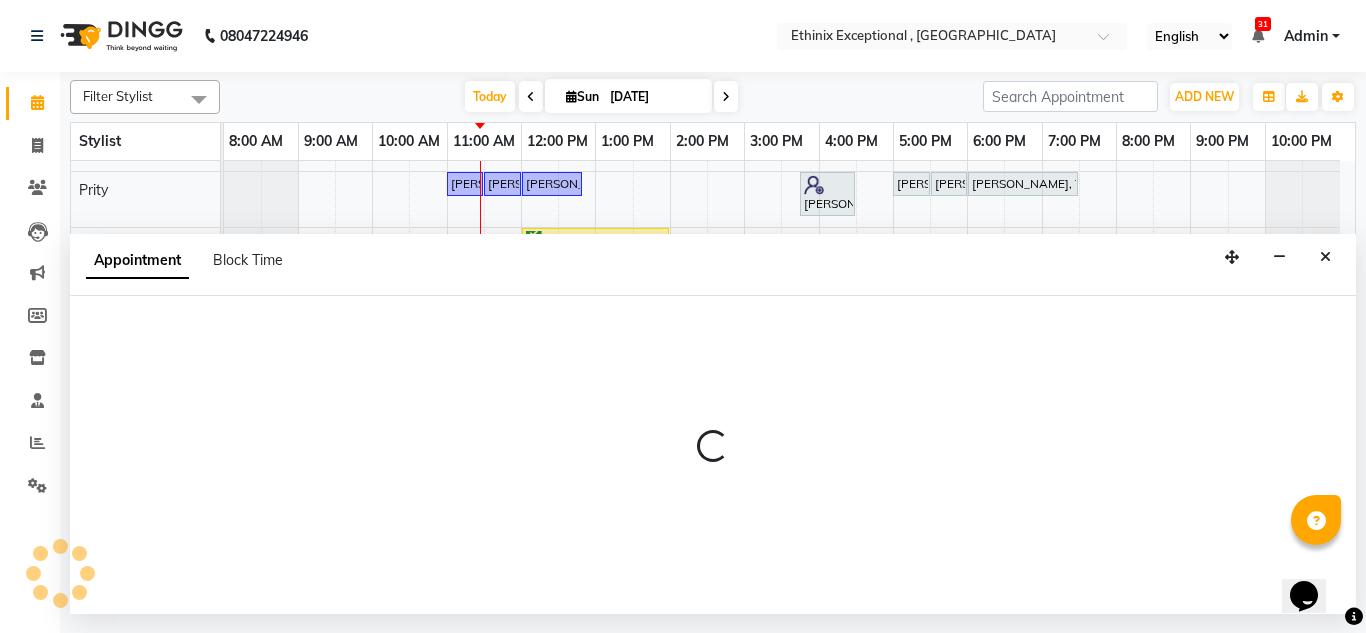 select on "85637" 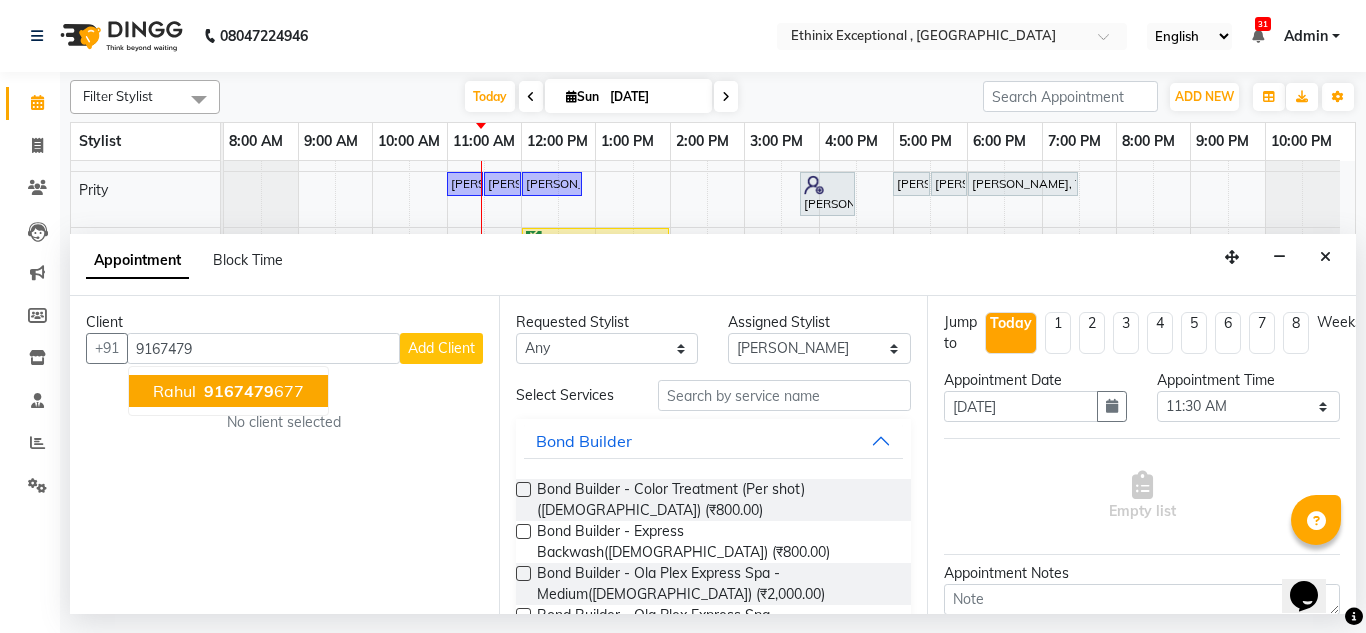click on "9167479 677" at bounding box center [252, 391] 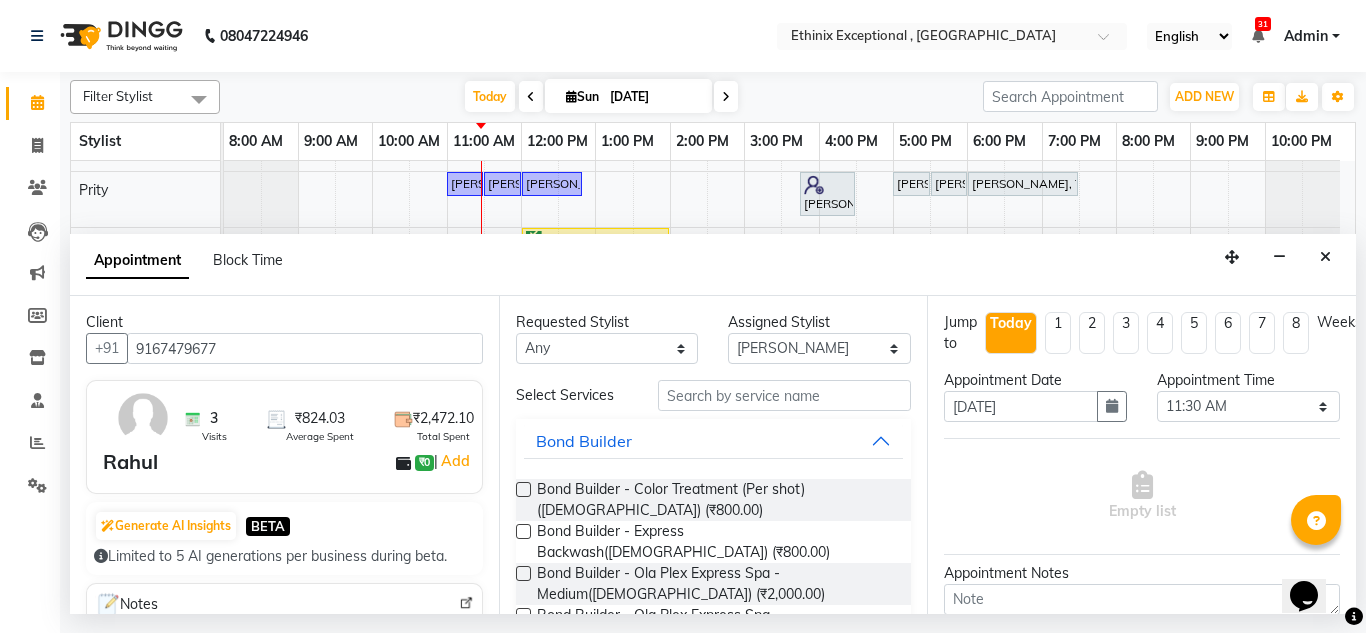 type on "9167479677" 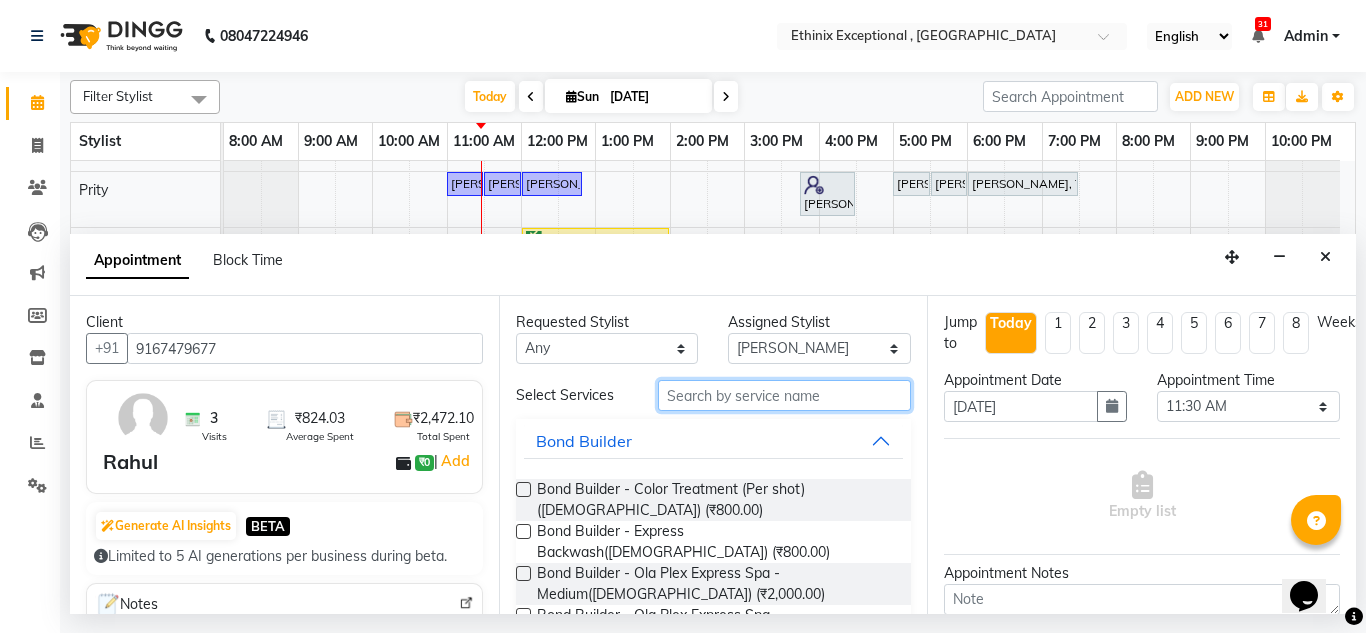 click at bounding box center [785, 395] 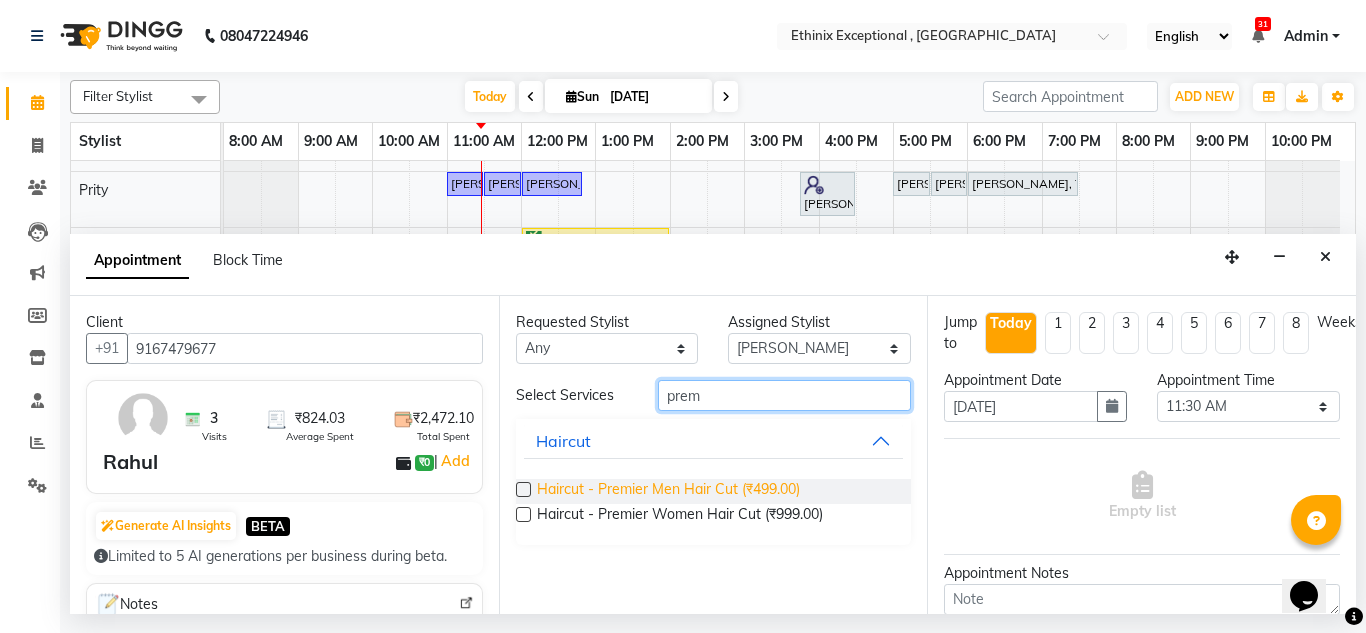type on "prem" 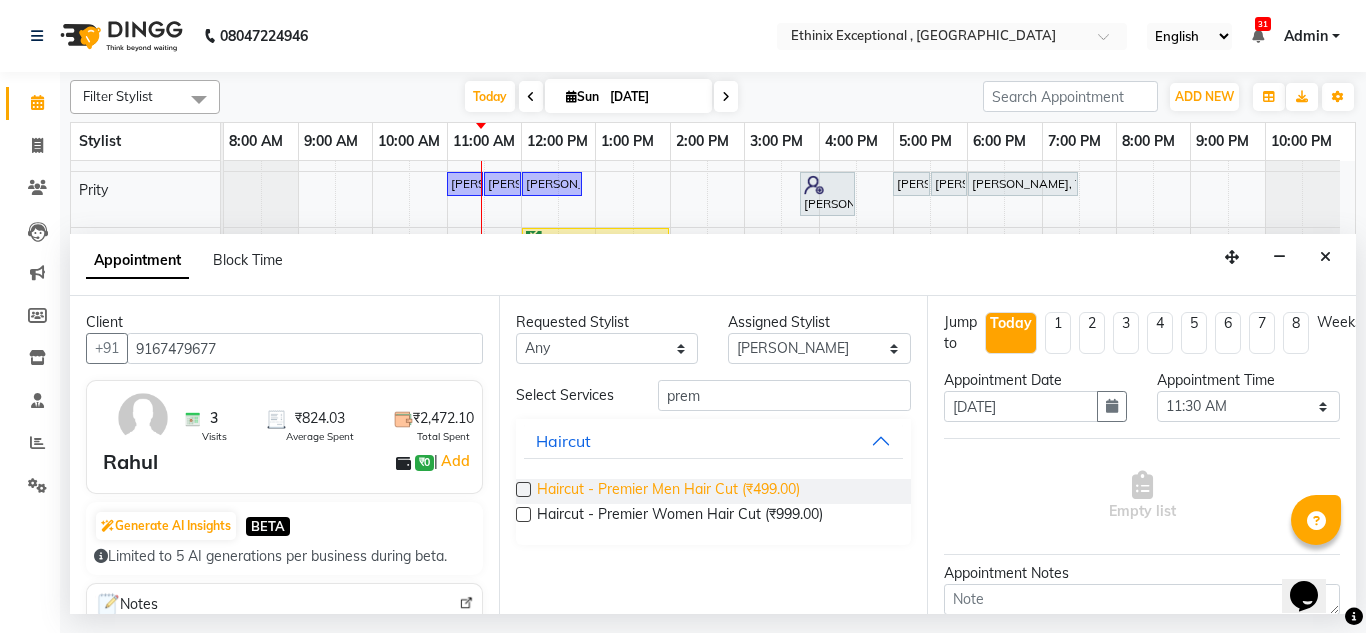 click on "Haircut - Premier Men Hair Cut  (₹499.00)" at bounding box center (668, 491) 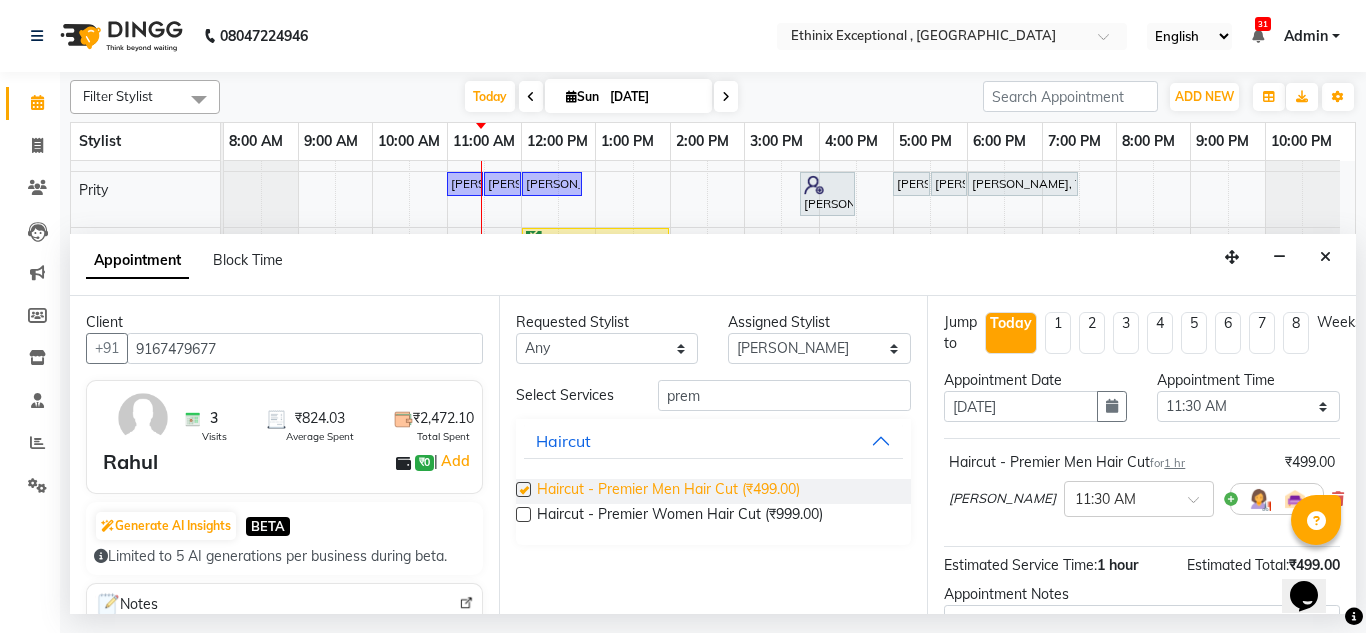 checkbox on "false" 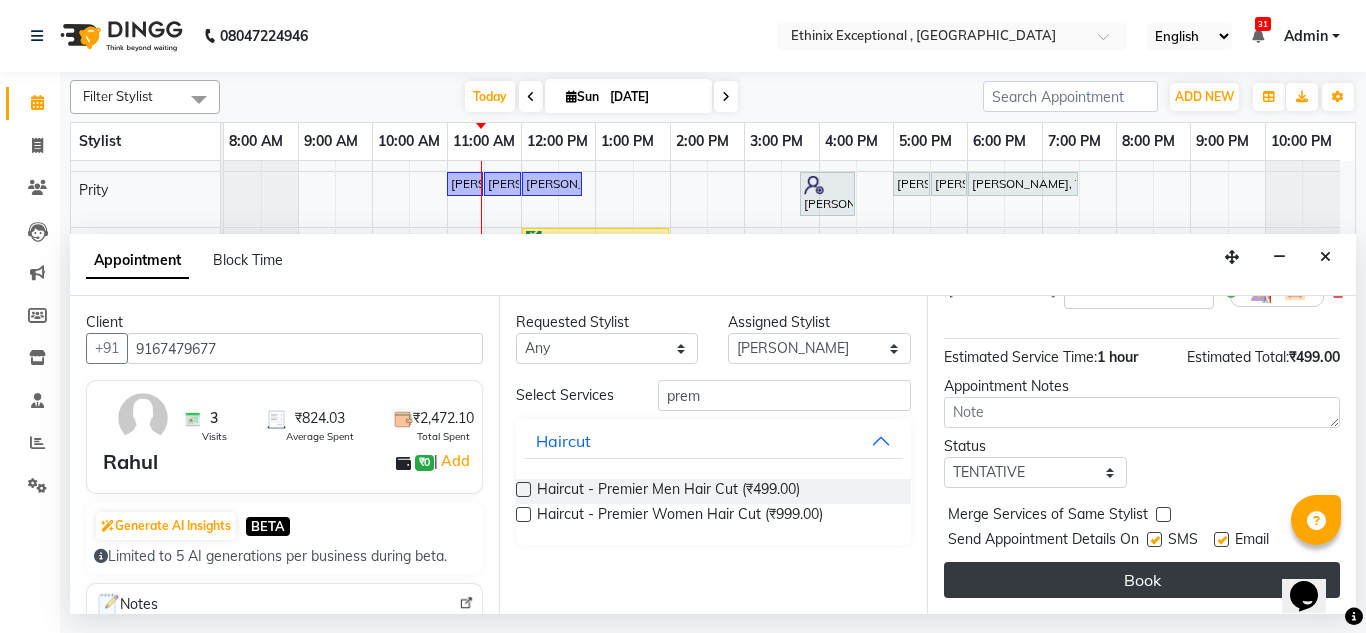 click on "Book" at bounding box center (1142, 580) 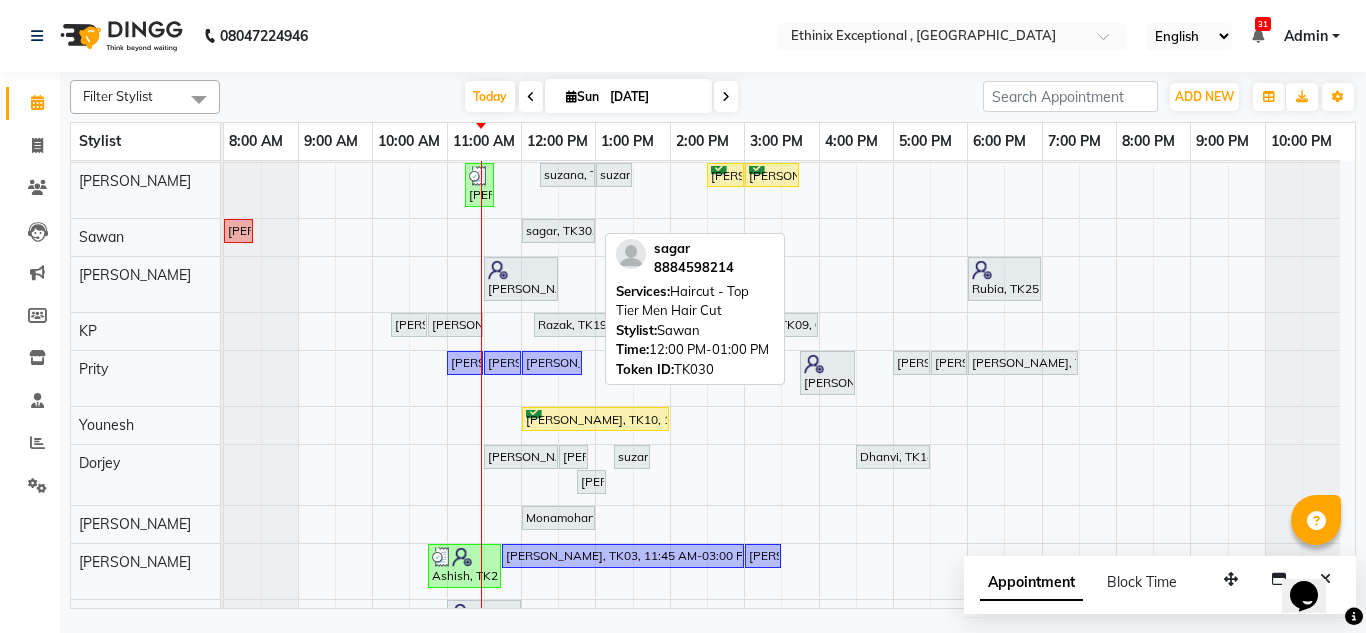 click on "sagar, TK30, 12:00 PM-01:00 PM, Haircut - Top Tier Men Hair Cut" at bounding box center [558, 231] 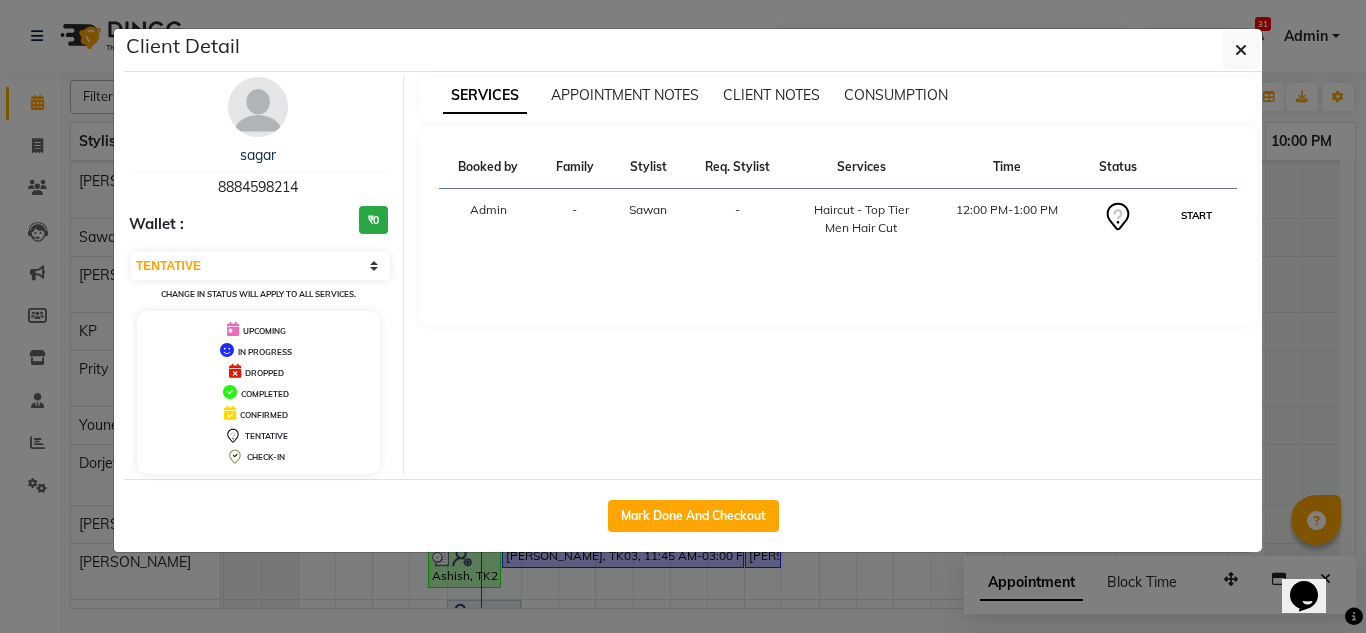 click on "START" at bounding box center [1196, 215] 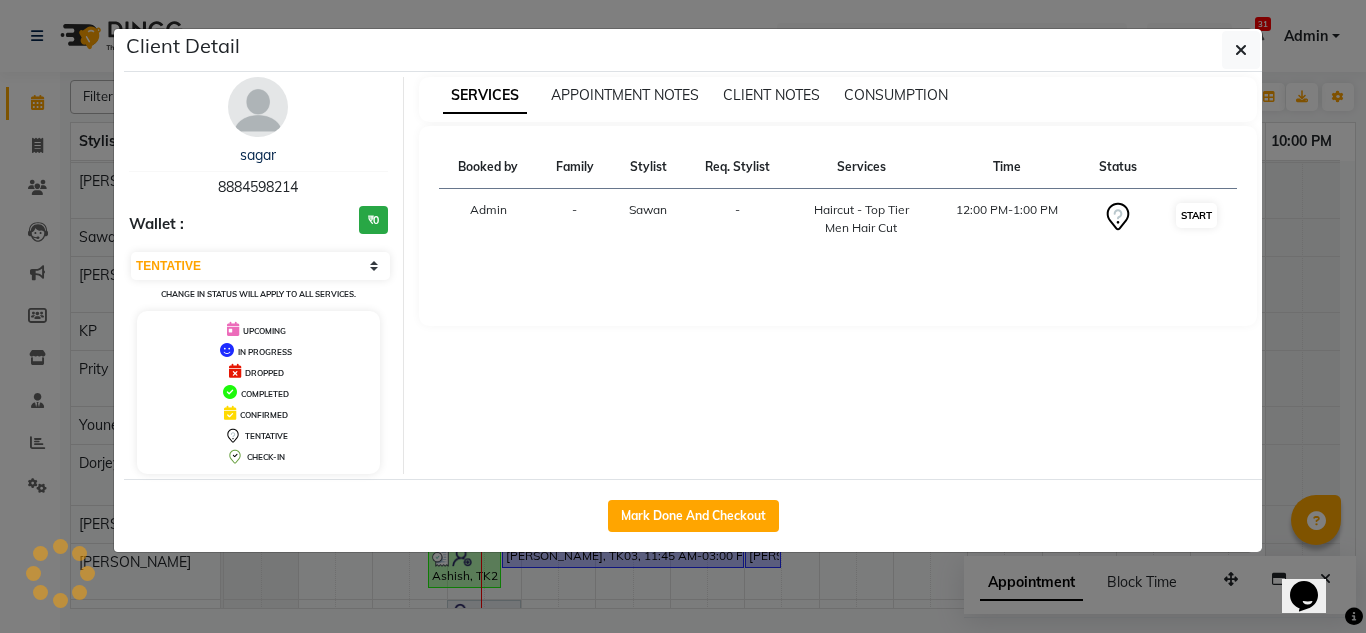 select on "1" 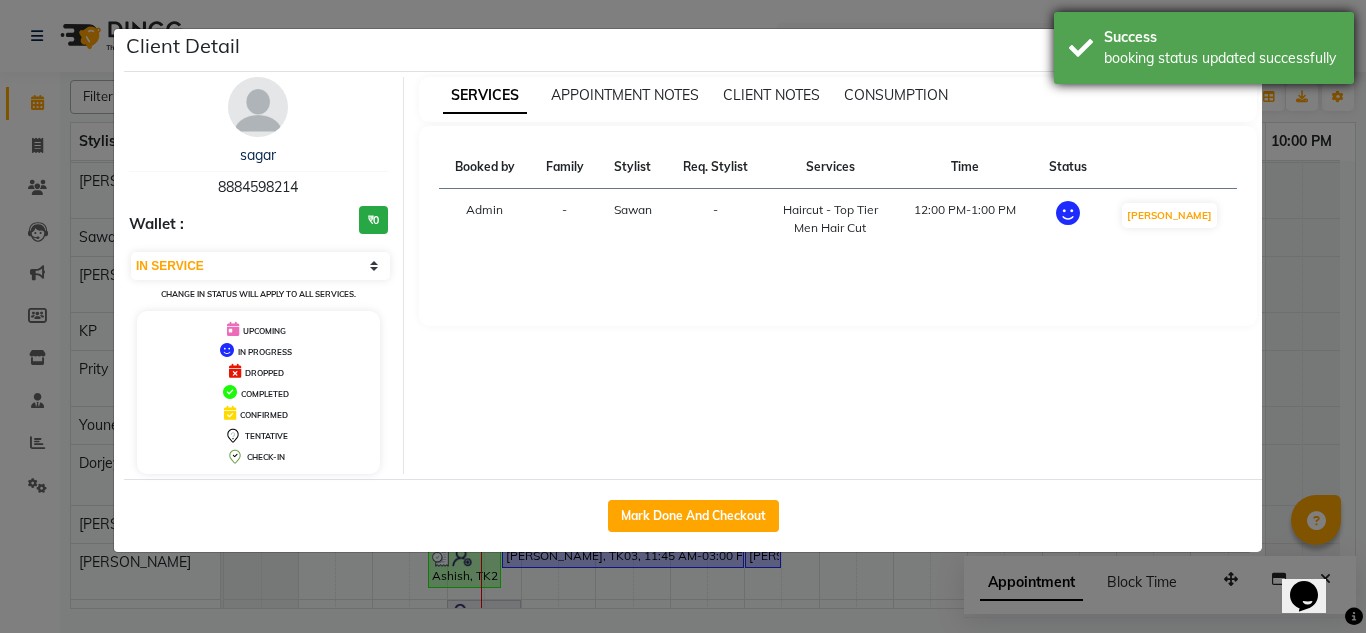 click on "booking status updated successfully" at bounding box center [1221, 58] 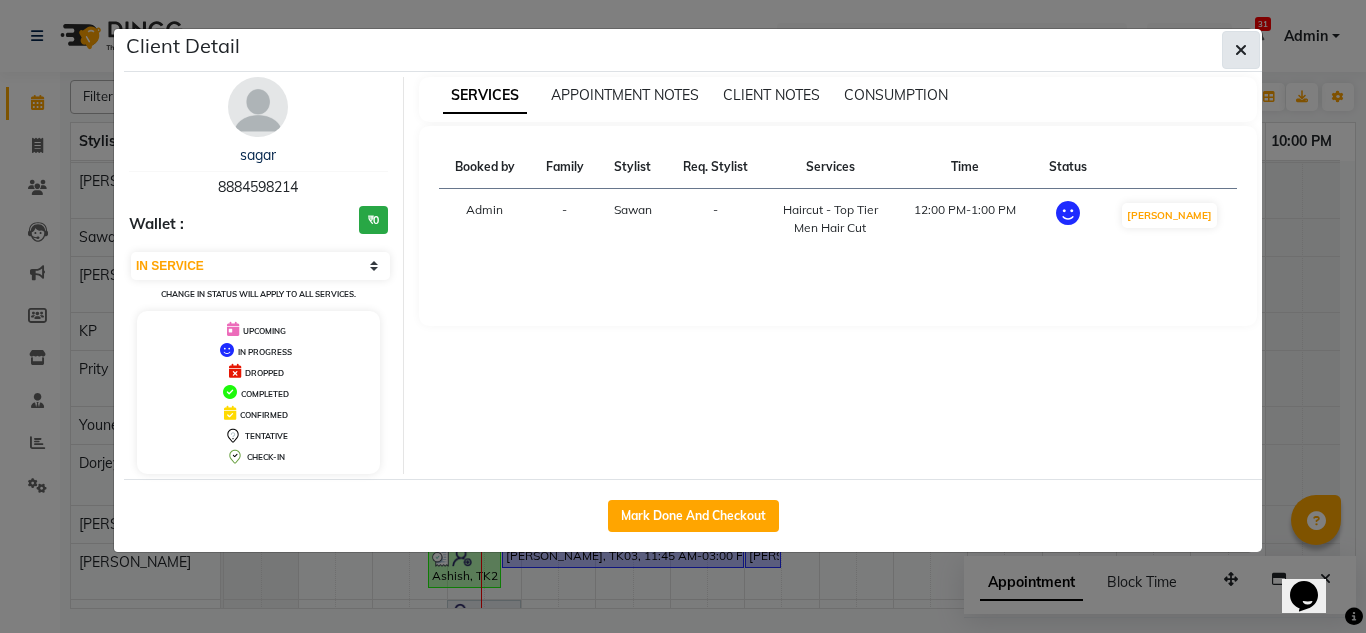 click 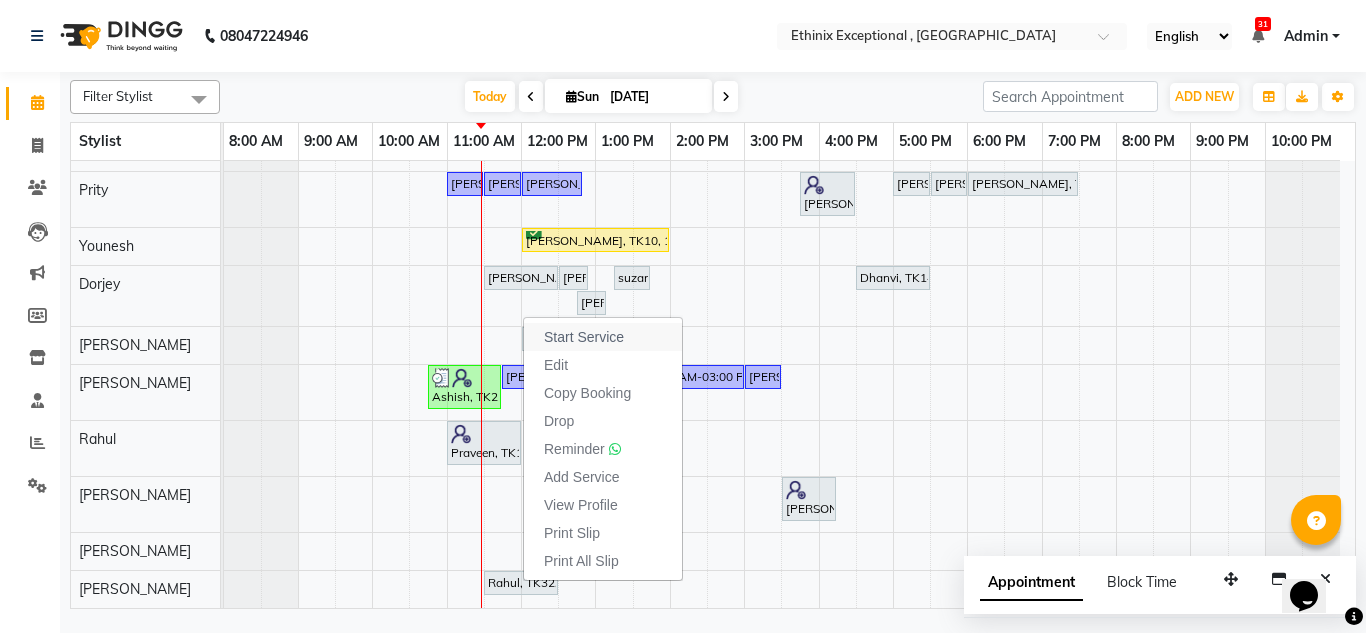 click on "Start Service" at bounding box center (584, 337) 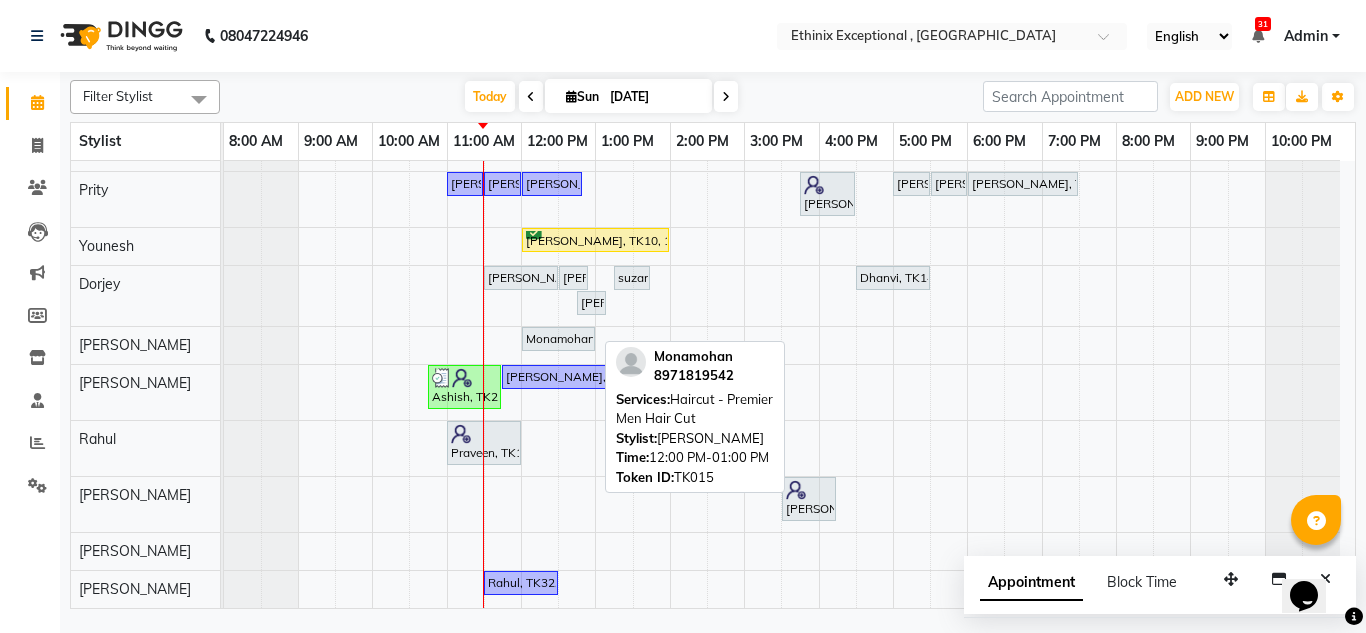 scroll, scrollTop: 697, scrollLeft: 0, axis: vertical 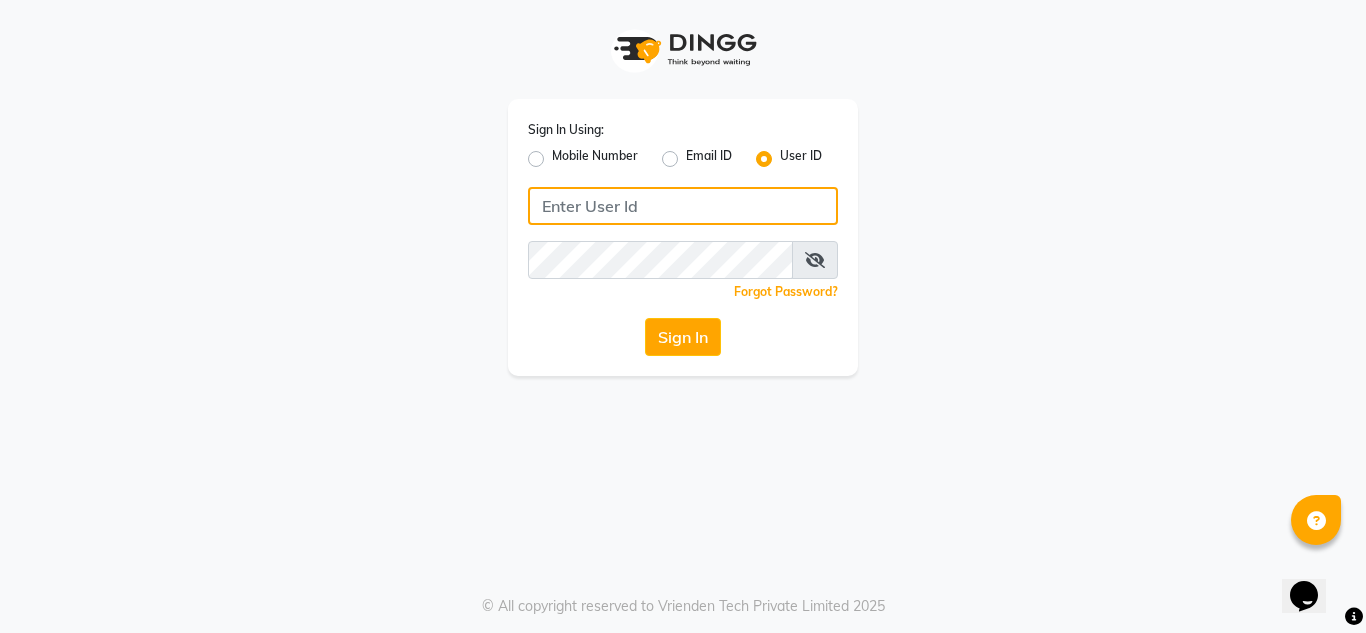 type on "ethinixexceptional" 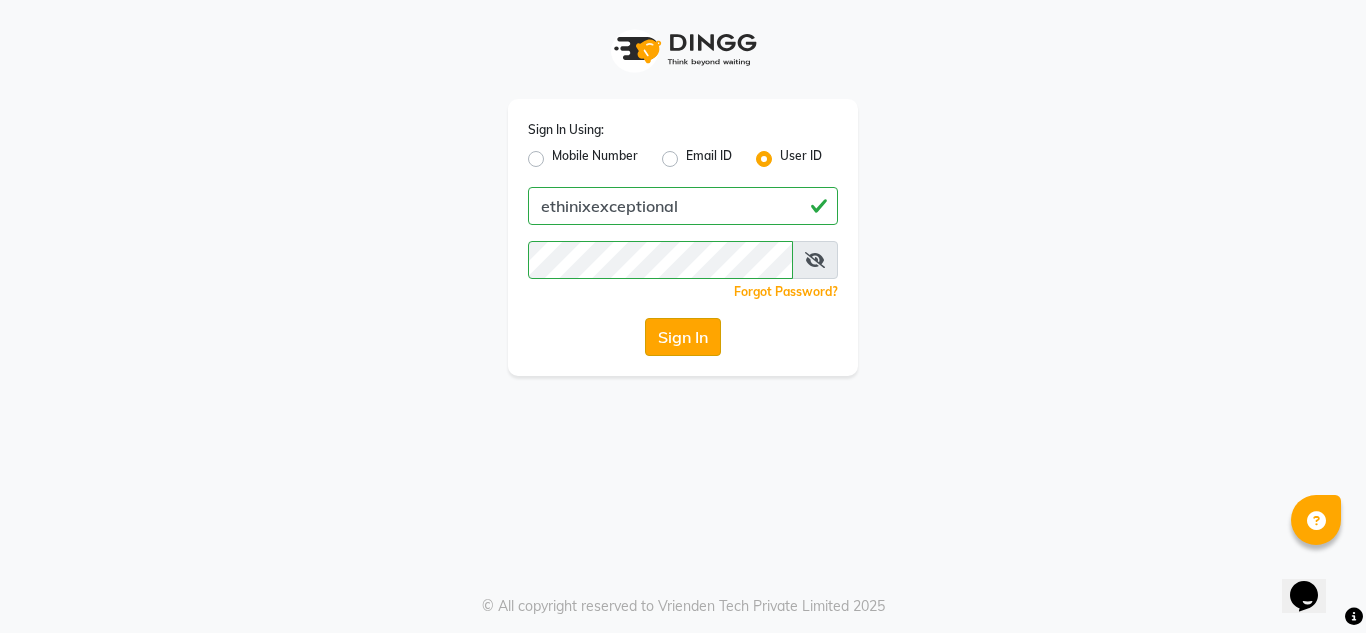 click on "Sign In" 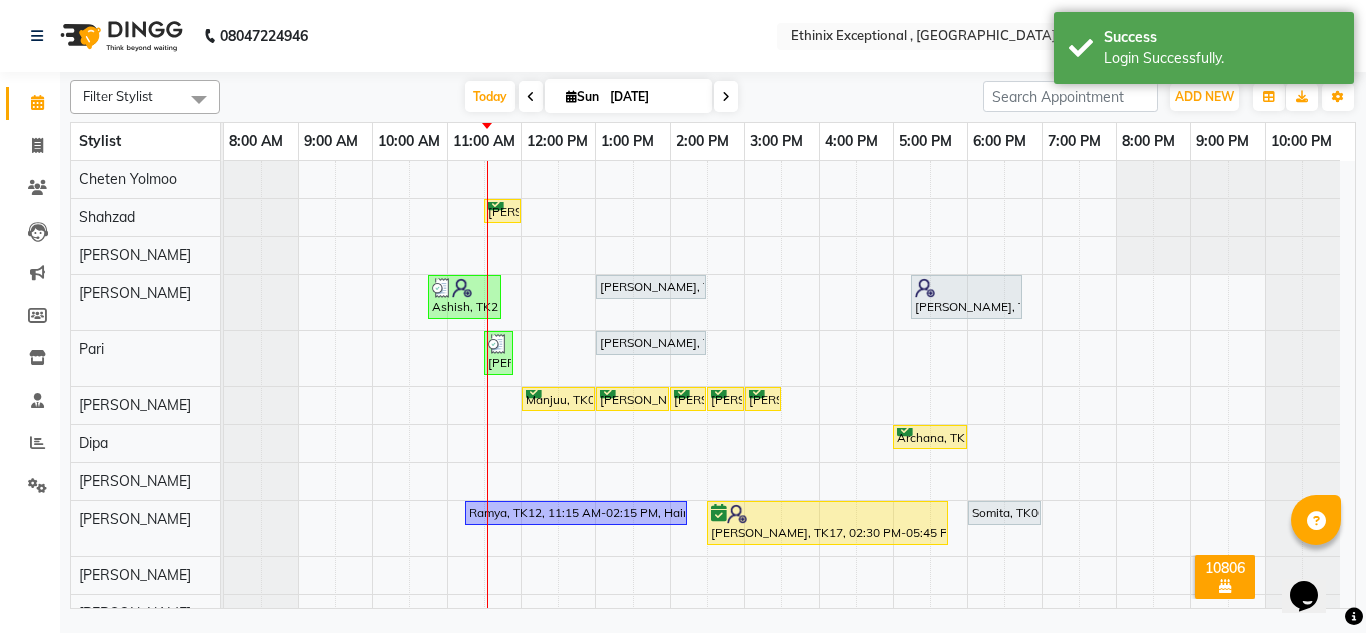 scroll, scrollTop: 116, scrollLeft: 0, axis: vertical 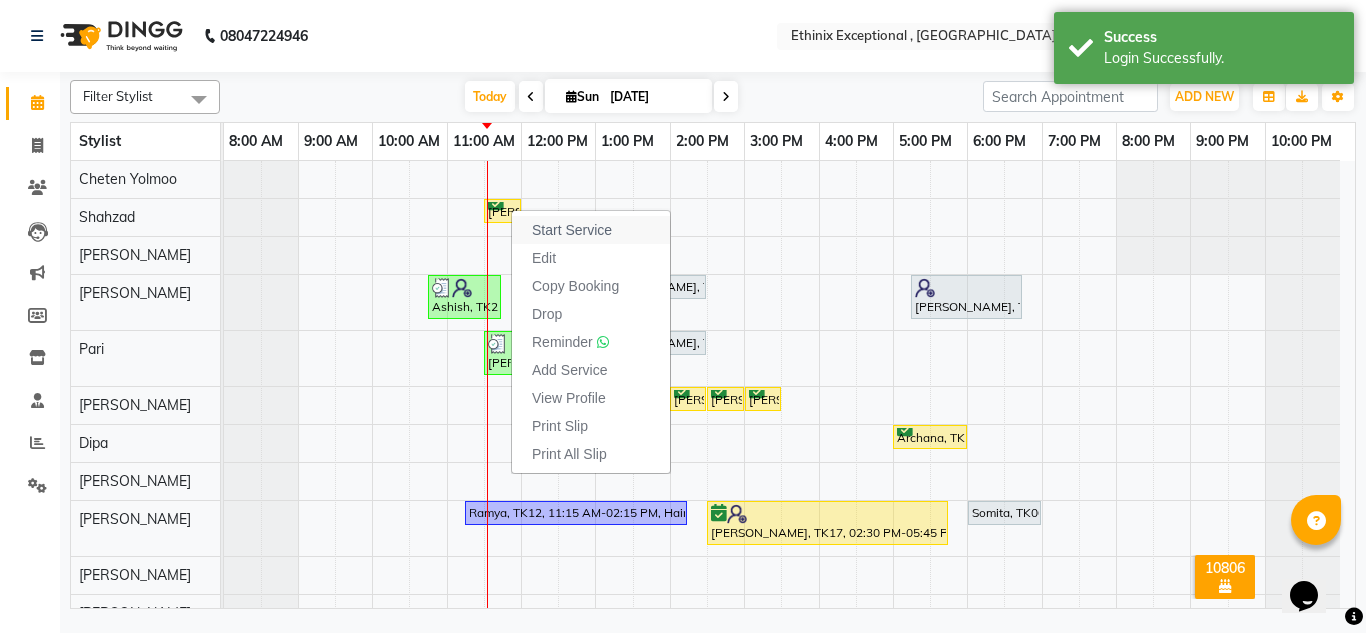 click on "Start Service" at bounding box center [572, 230] 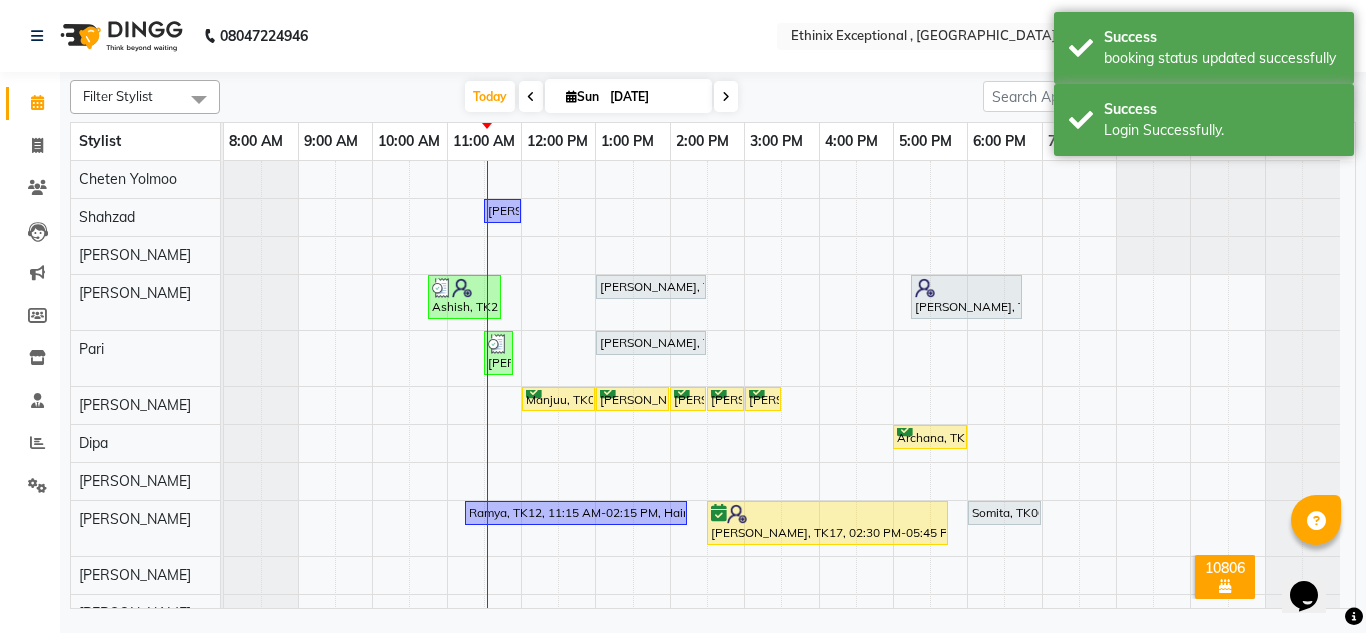 scroll, scrollTop: 142, scrollLeft: 0, axis: vertical 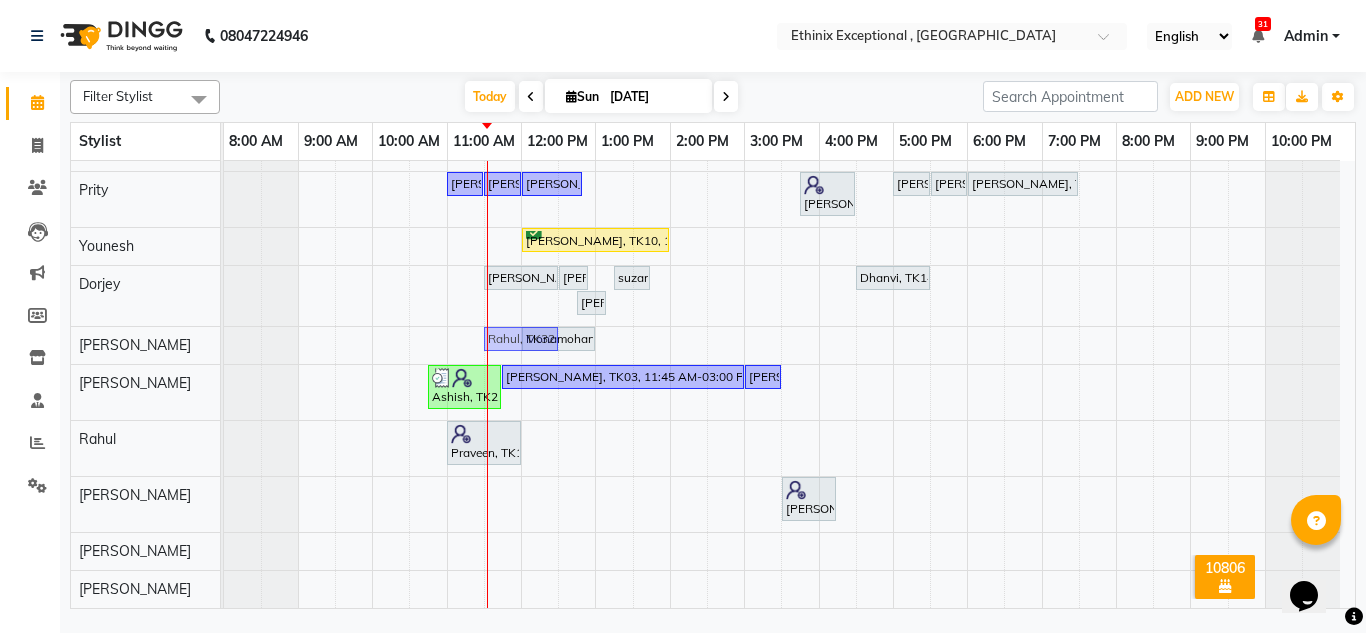 drag, startPoint x: 511, startPoint y: 576, endPoint x: 524, endPoint y: 302, distance: 274.30823 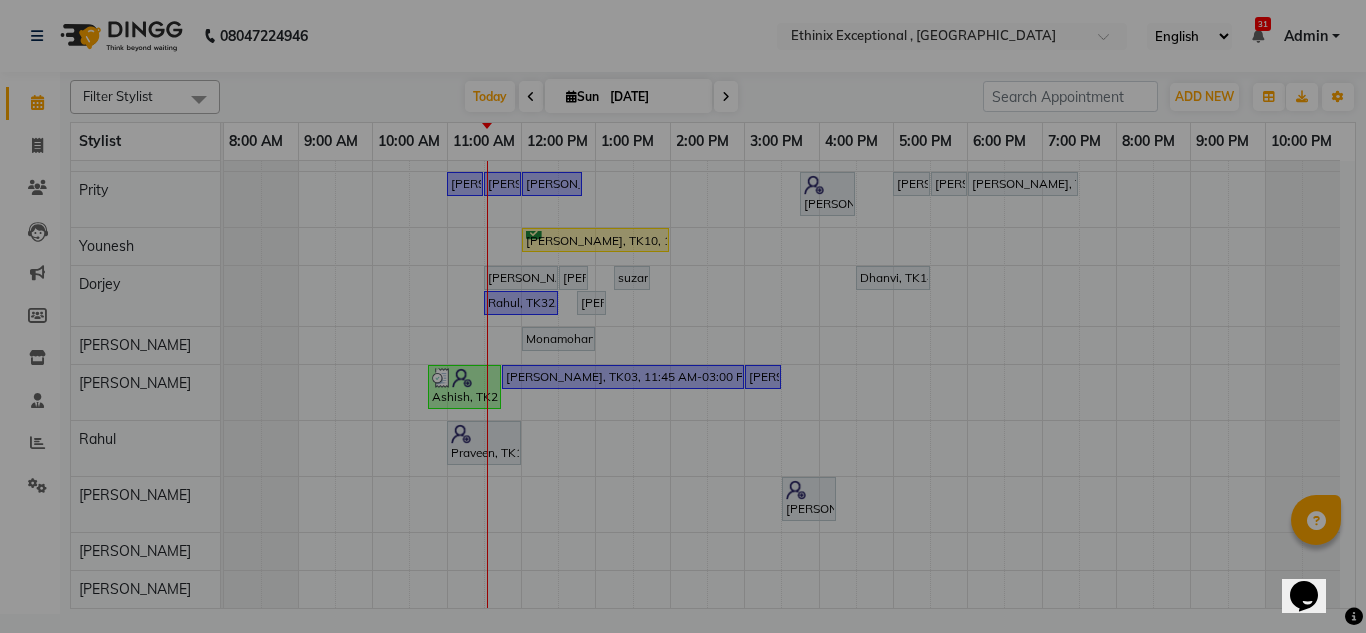 click on "Are you sure?" at bounding box center [683, 315] 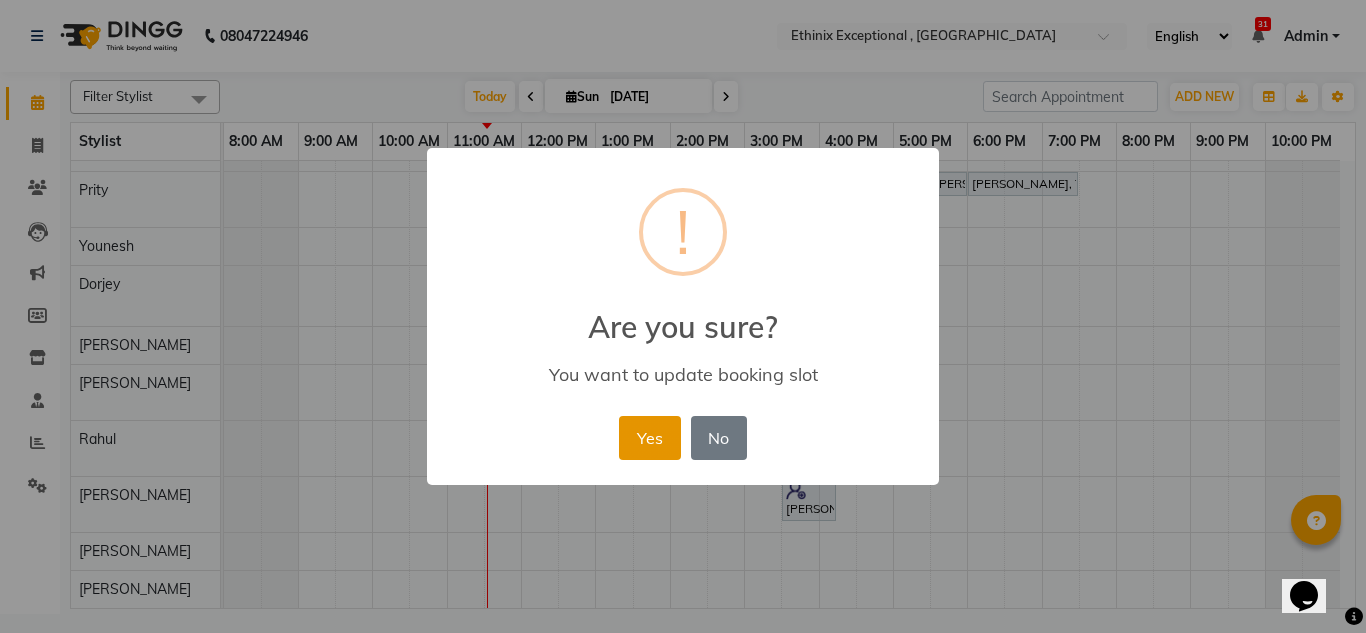 click on "Yes" at bounding box center (649, 438) 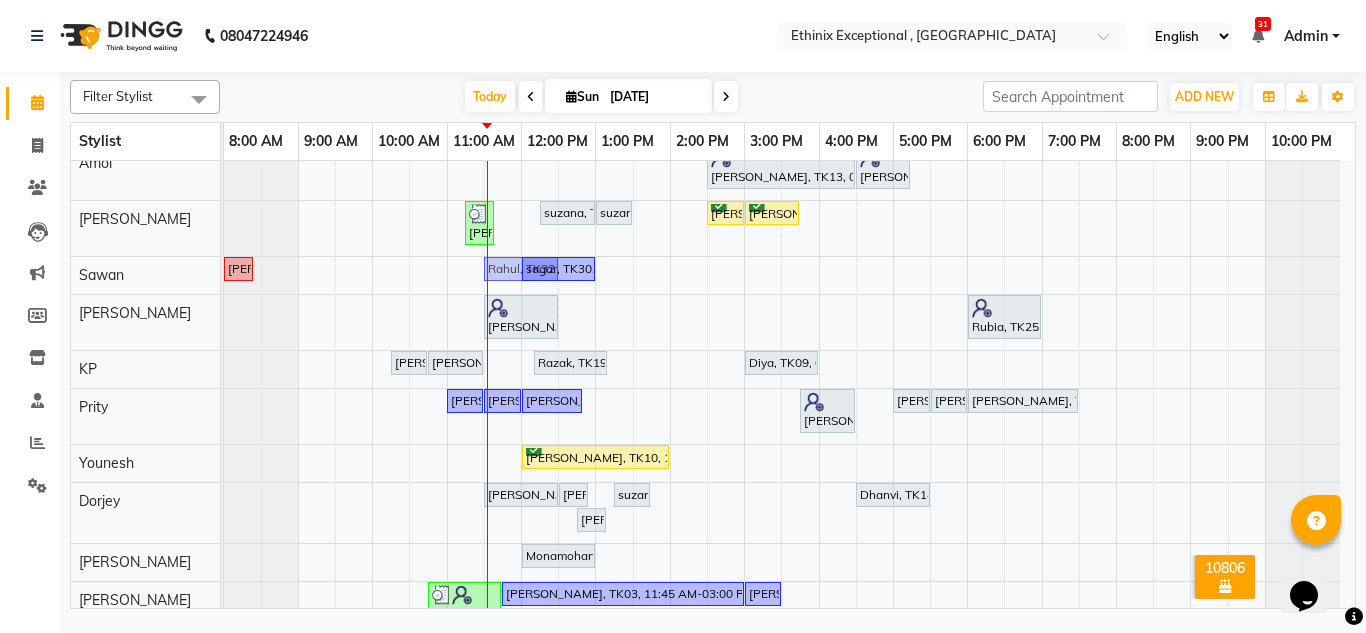 drag, startPoint x: 512, startPoint y: 516, endPoint x: 521, endPoint y: 271, distance: 245.16525 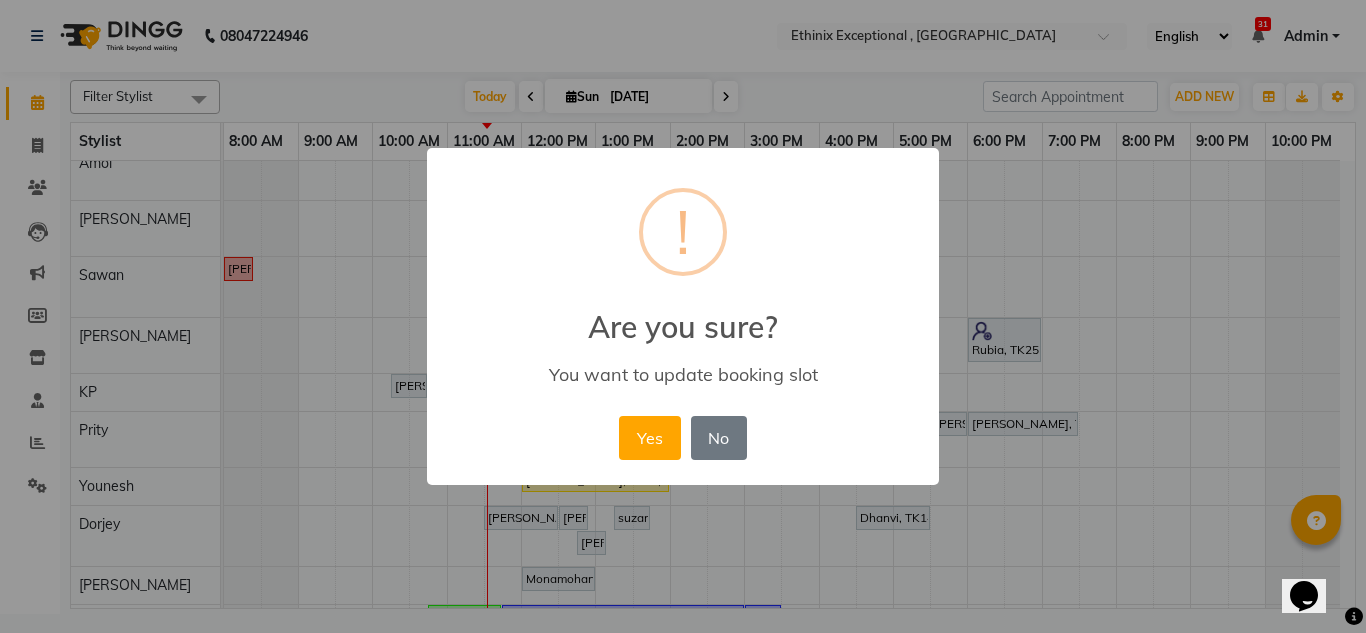 click on "× ! Are you sure? You want to update booking slot Yes No No" at bounding box center [683, 317] 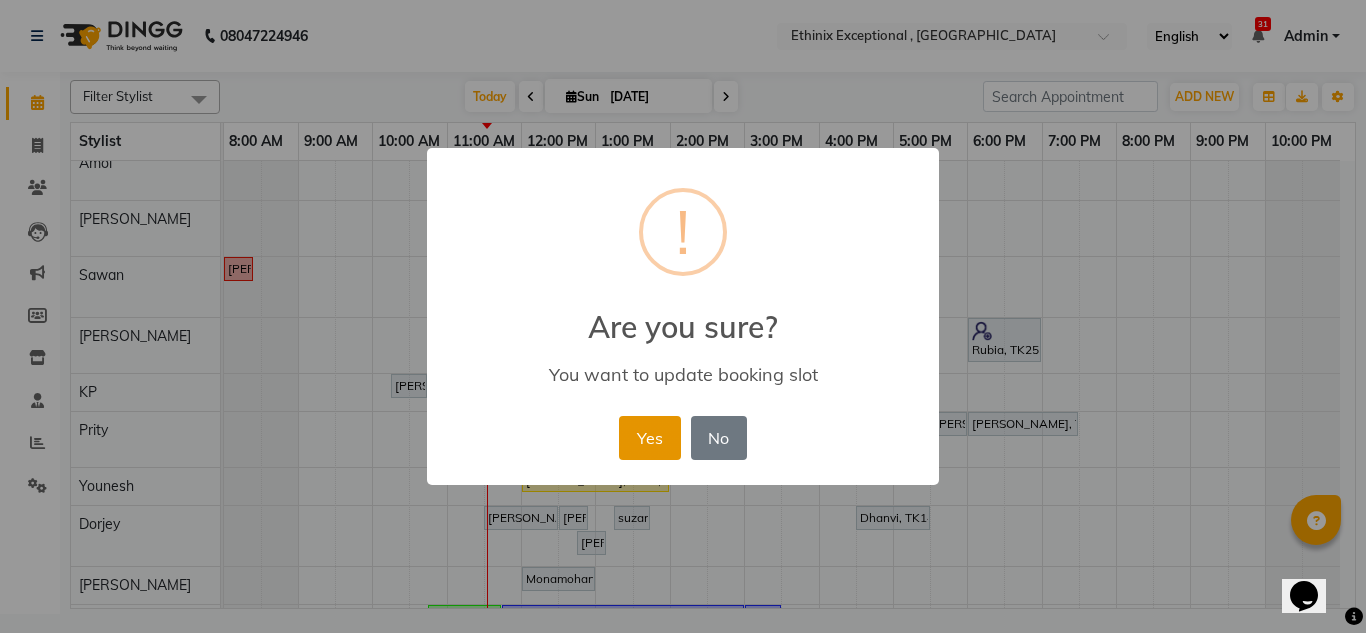 click on "Yes" at bounding box center [649, 438] 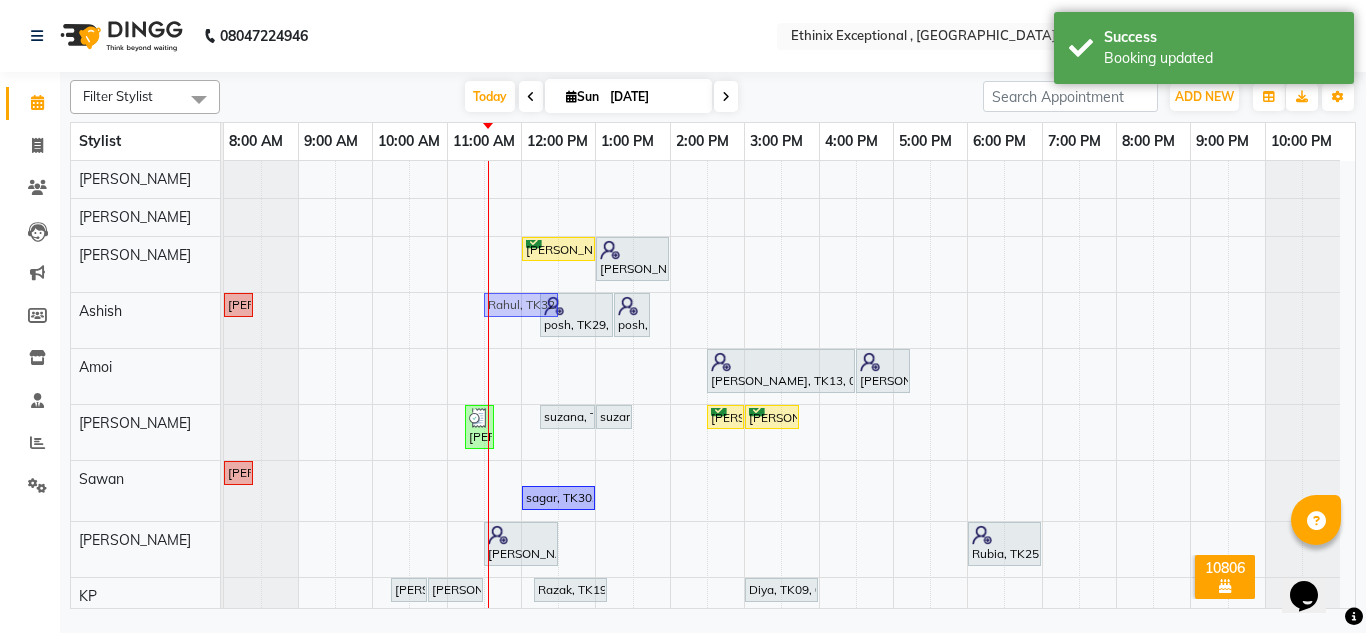 drag, startPoint x: 518, startPoint y: 464, endPoint x: 518, endPoint y: 304, distance: 160 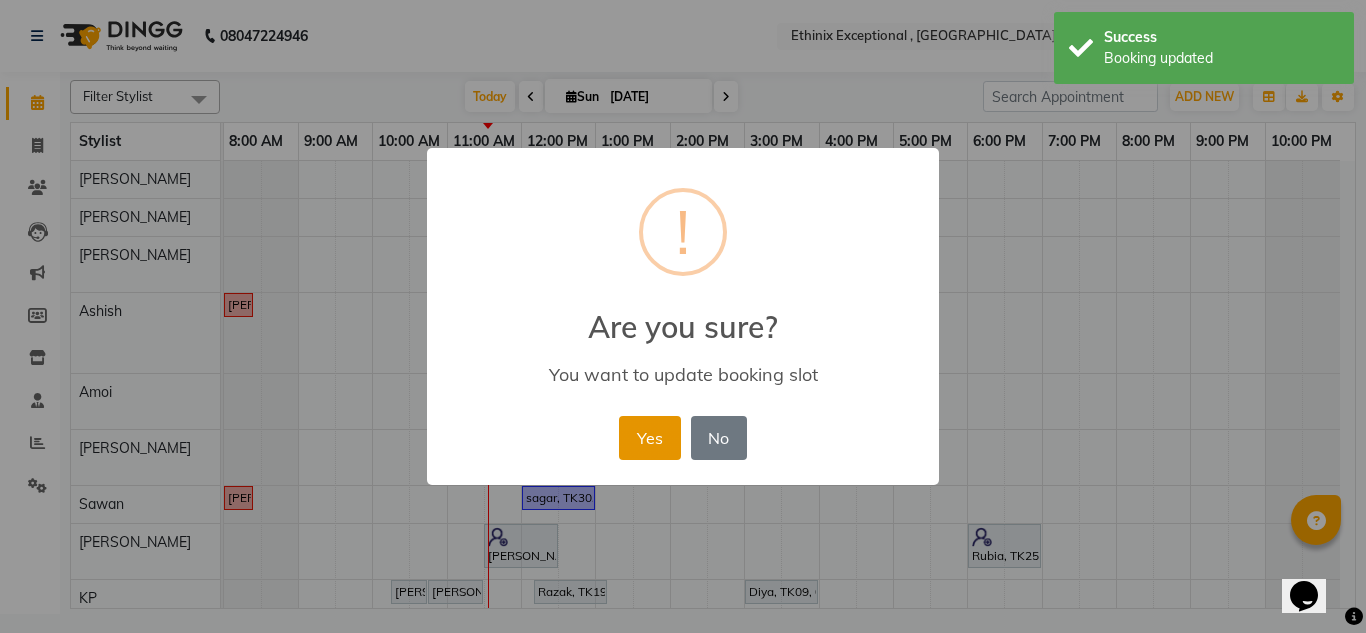 click on "Yes" at bounding box center (649, 438) 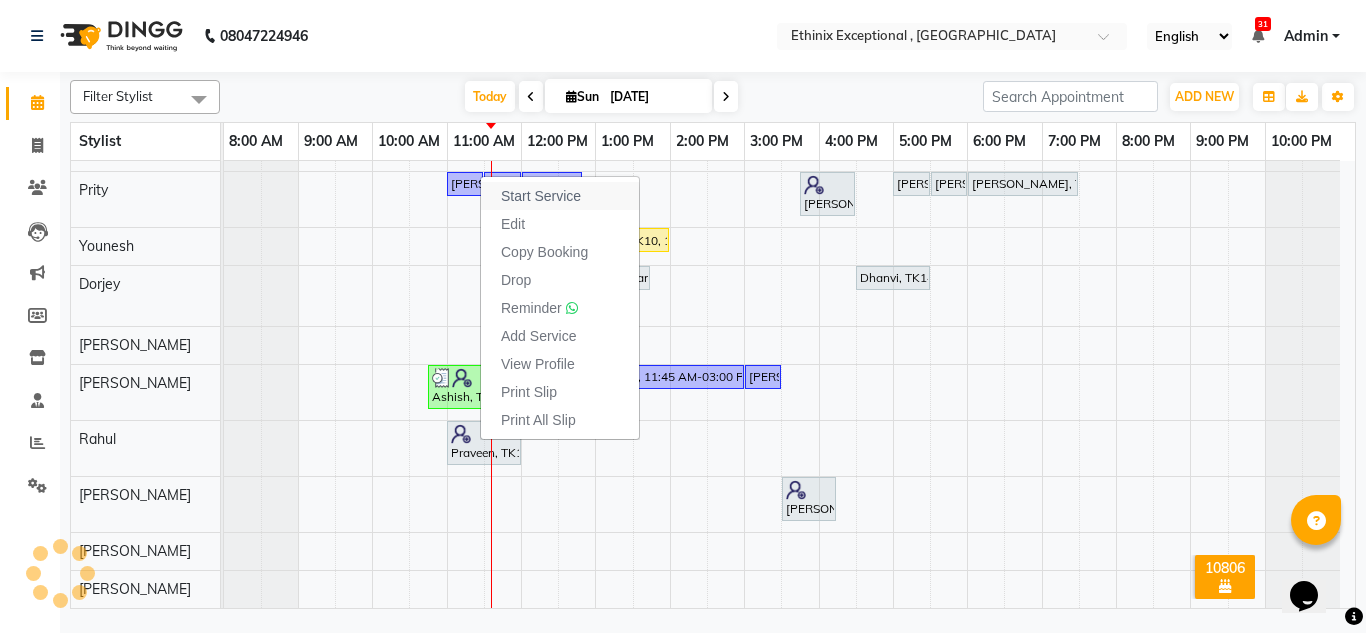 click on "Start Service" at bounding box center (541, 196) 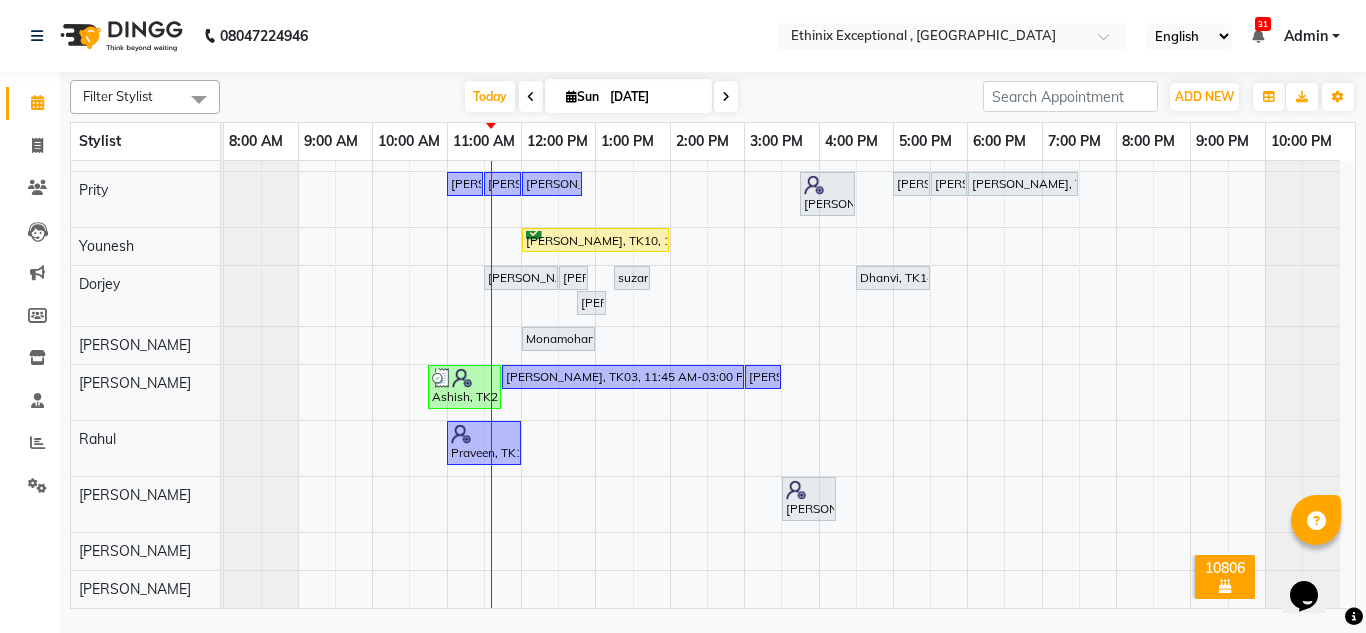 scroll, scrollTop: 709, scrollLeft: 0, axis: vertical 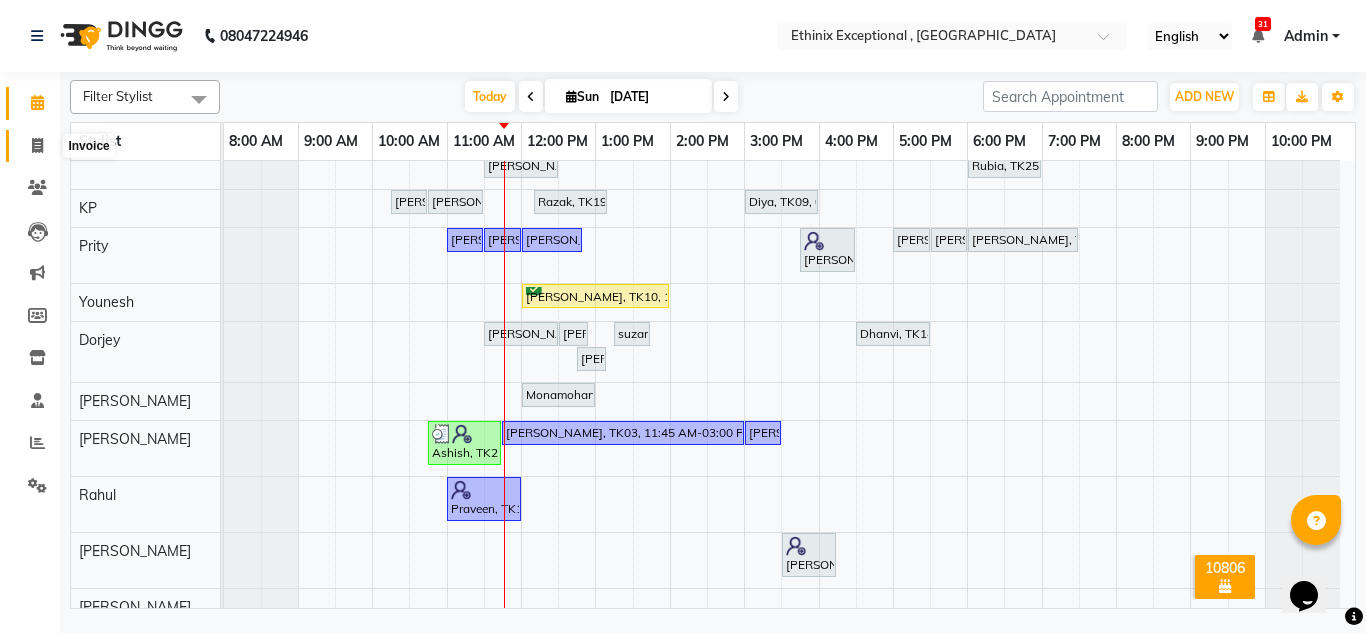 click 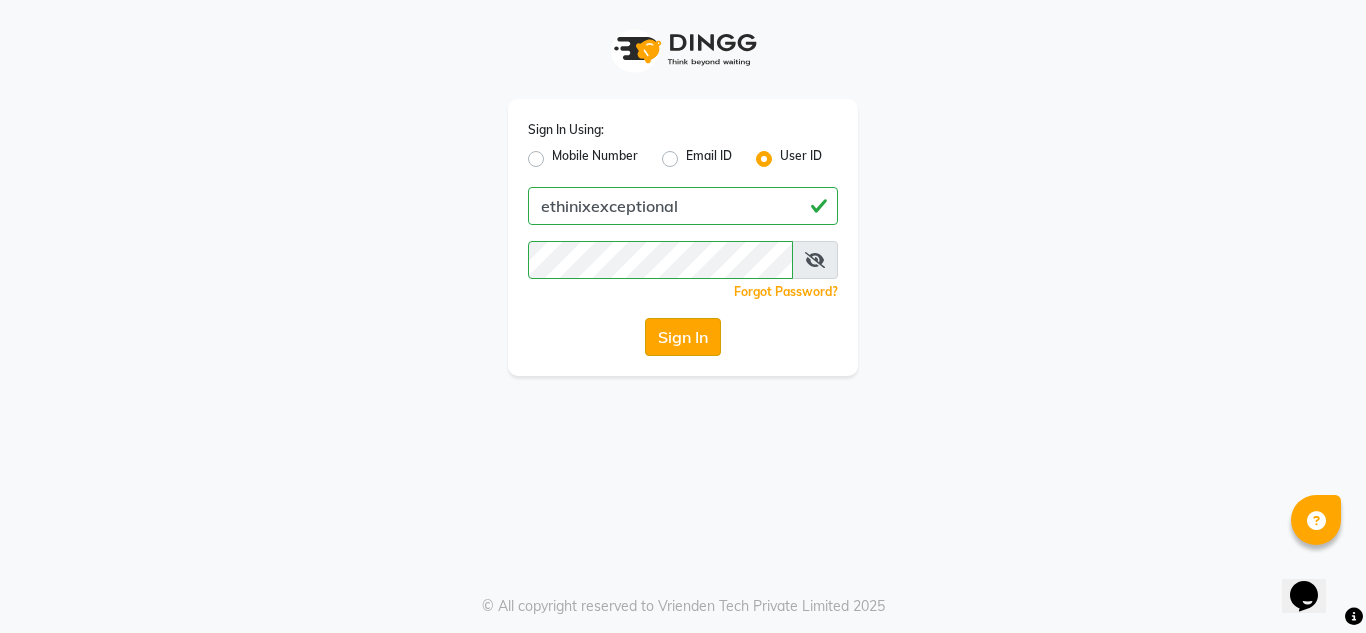click on "Sign In" 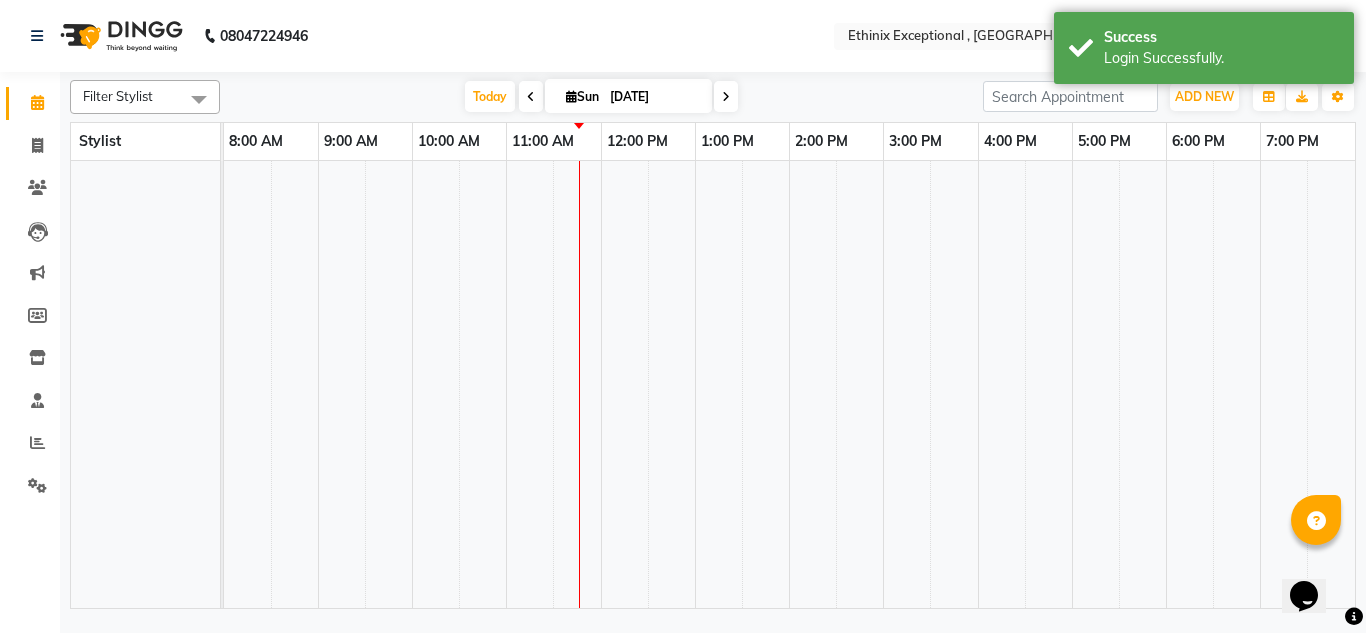 select on "en" 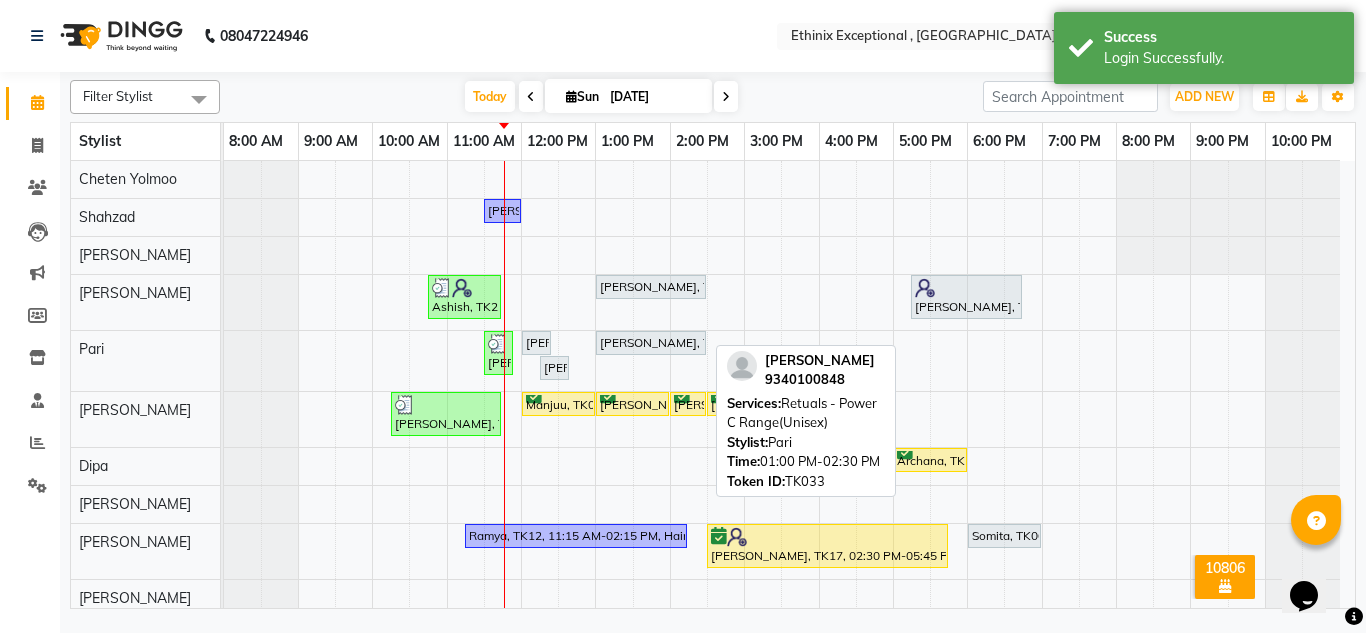 click at bounding box center [0, 0] 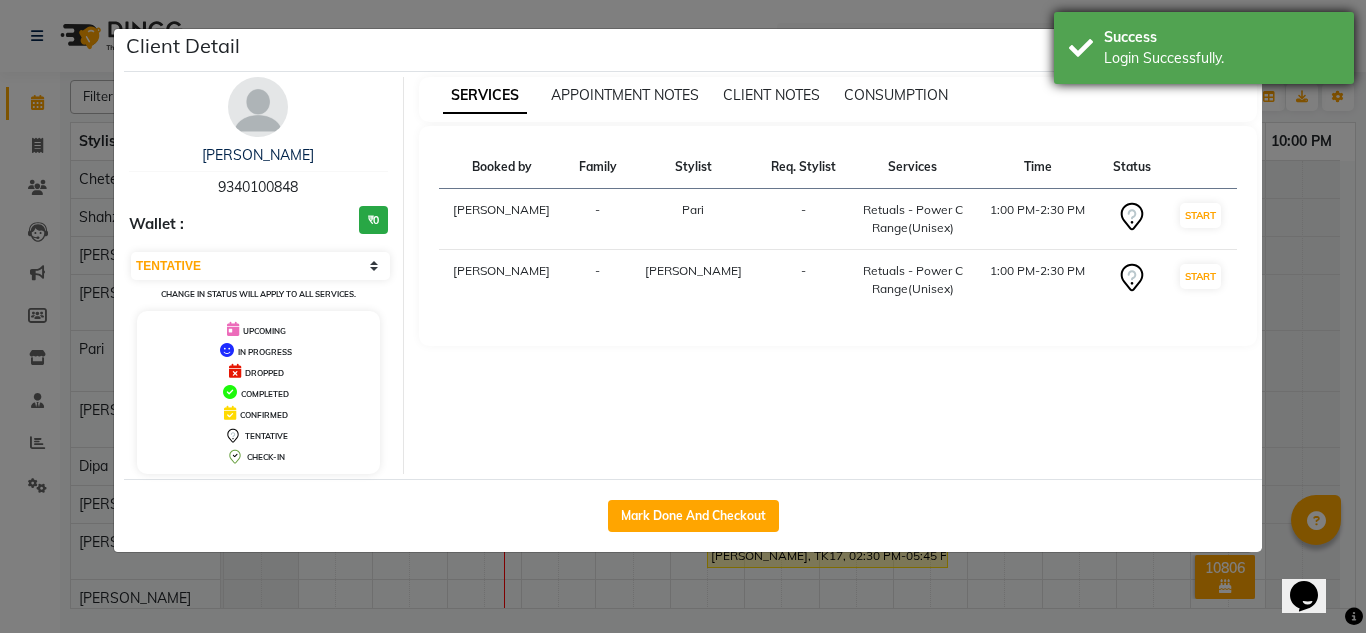 click on "Success" at bounding box center (1221, 37) 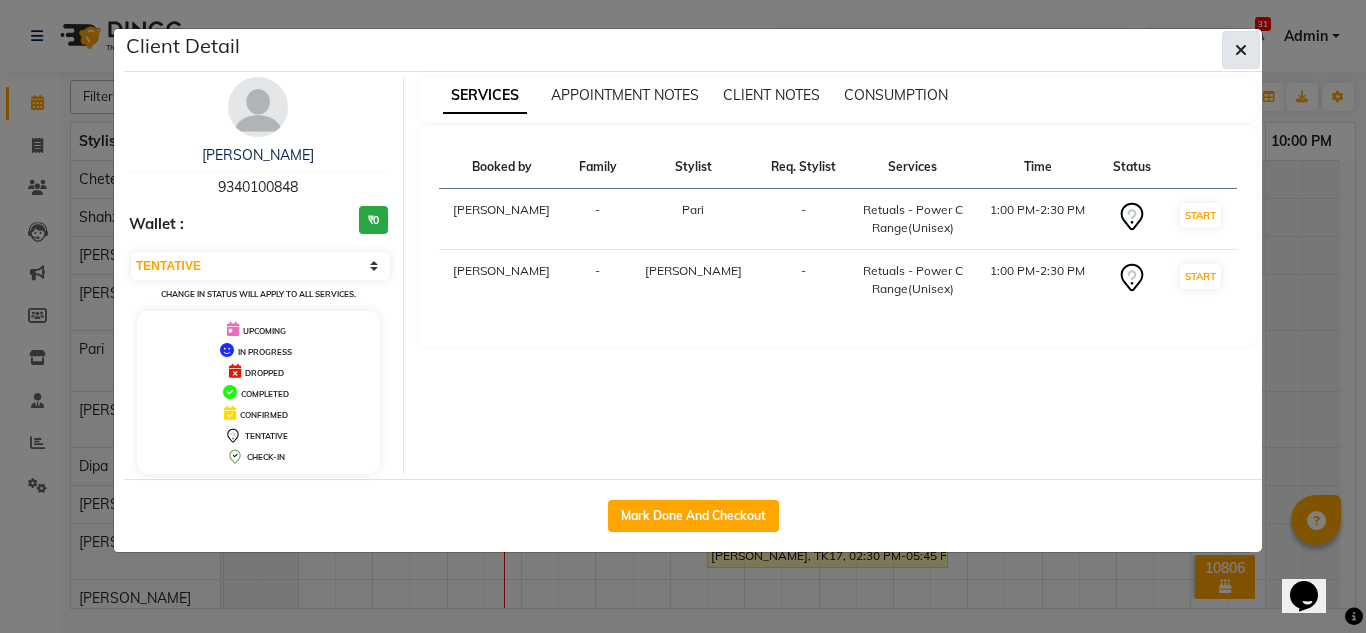 click 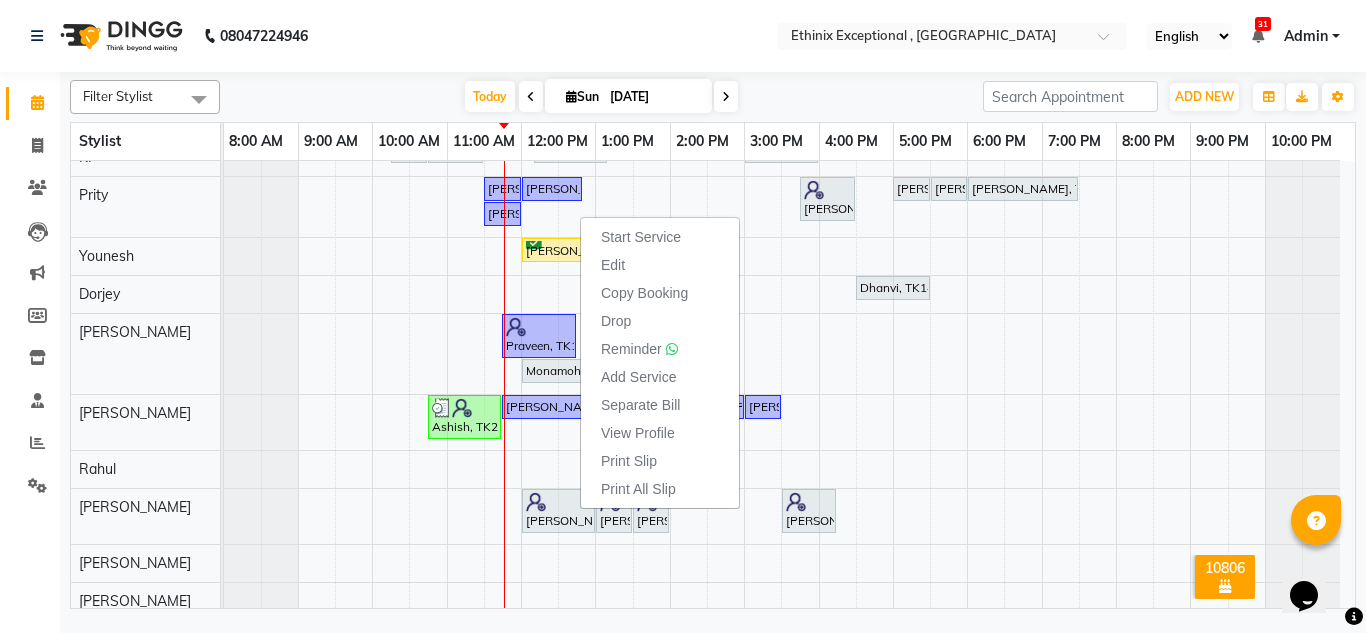 click on "[DATE]  [DATE]" at bounding box center (601, 97) 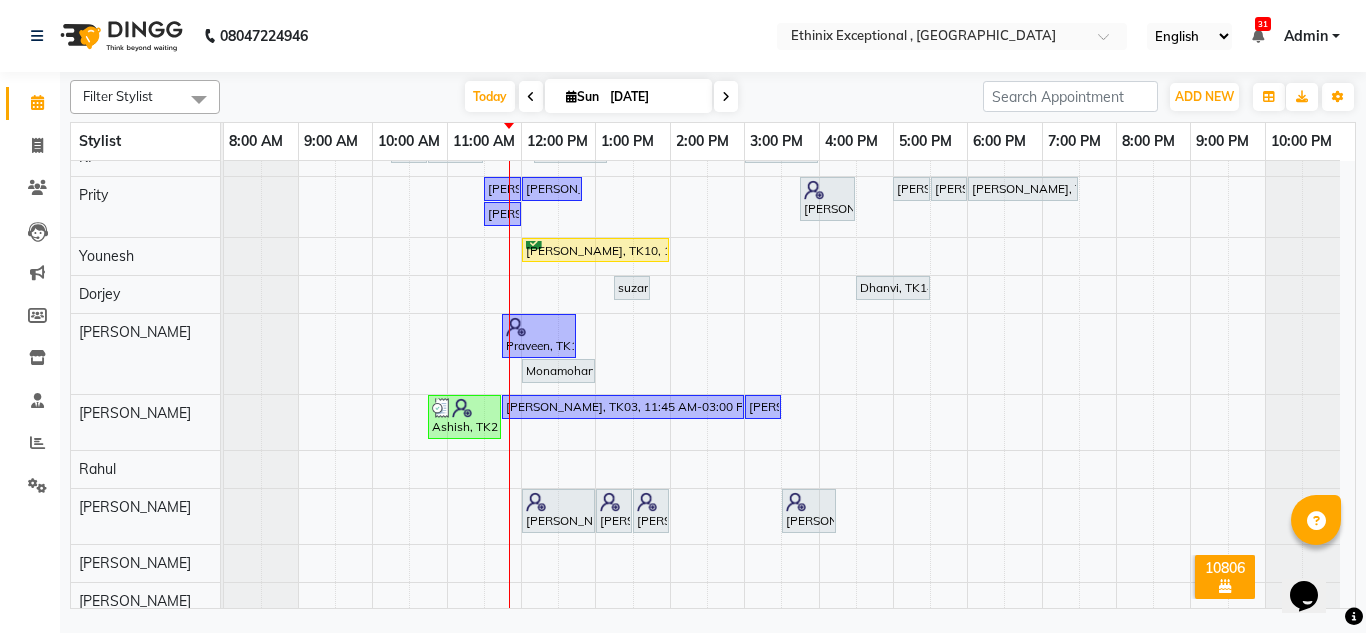 click on "Admin" at bounding box center (1312, 36) 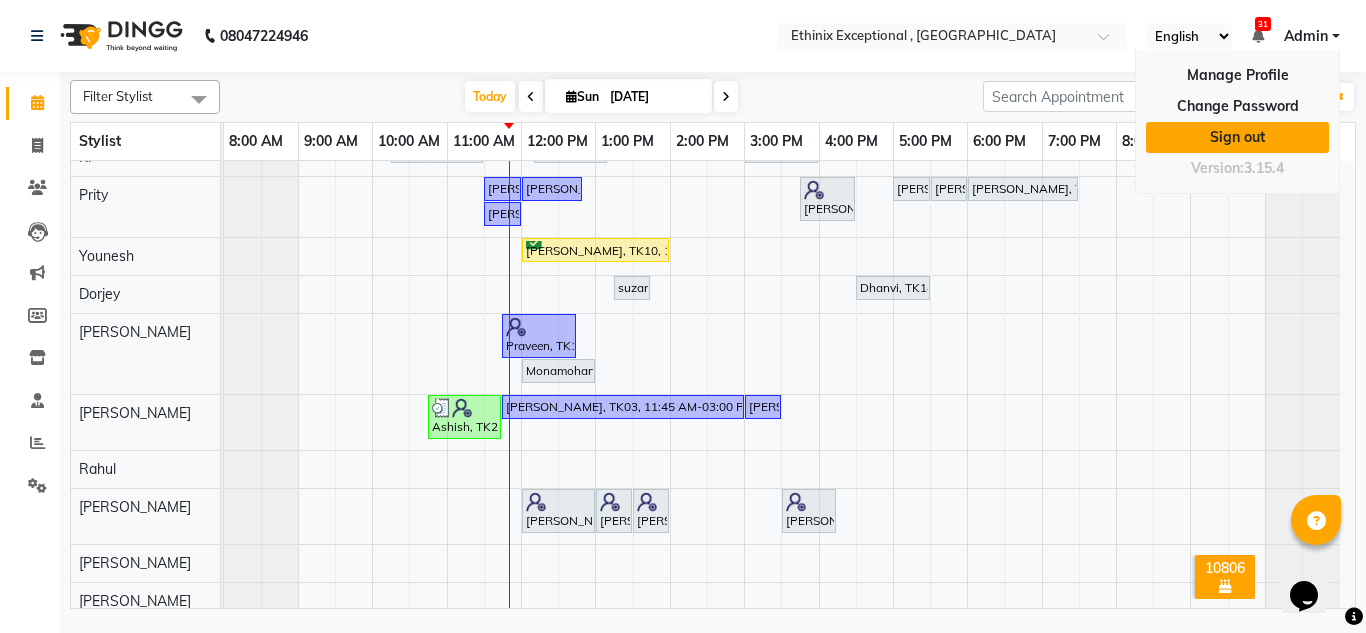 click on "Sign out" at bounding box center [1237, 137] 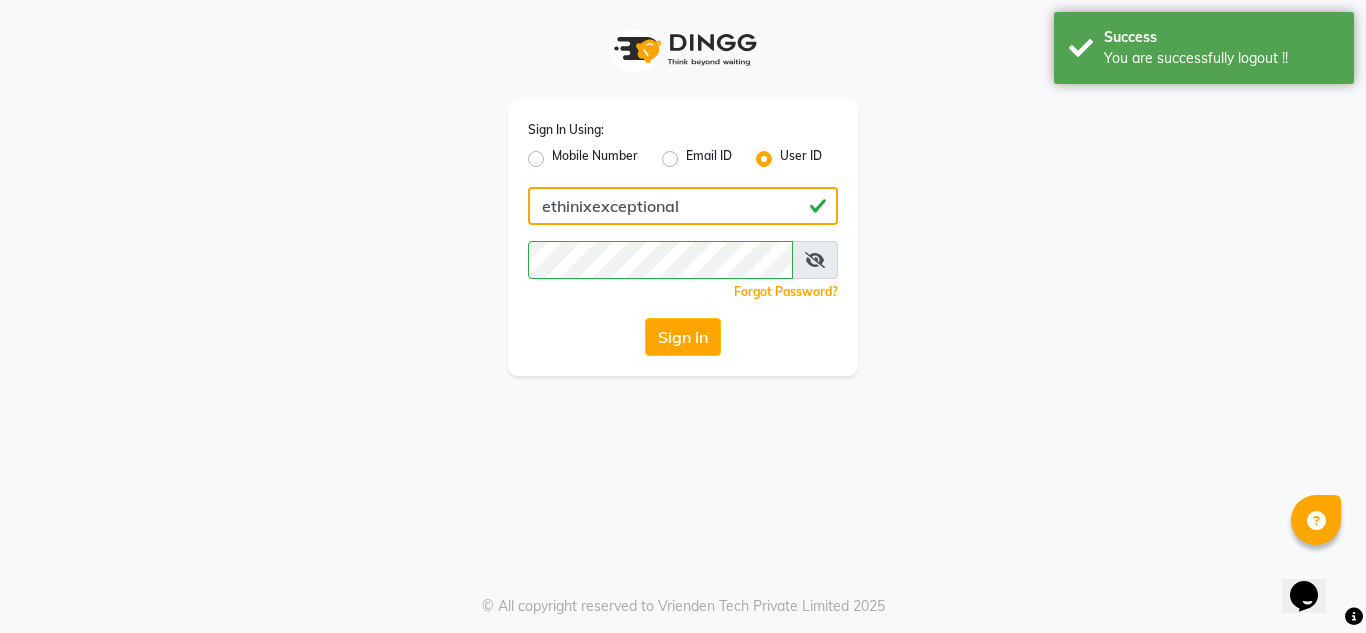 click on "ethinixexceptional" 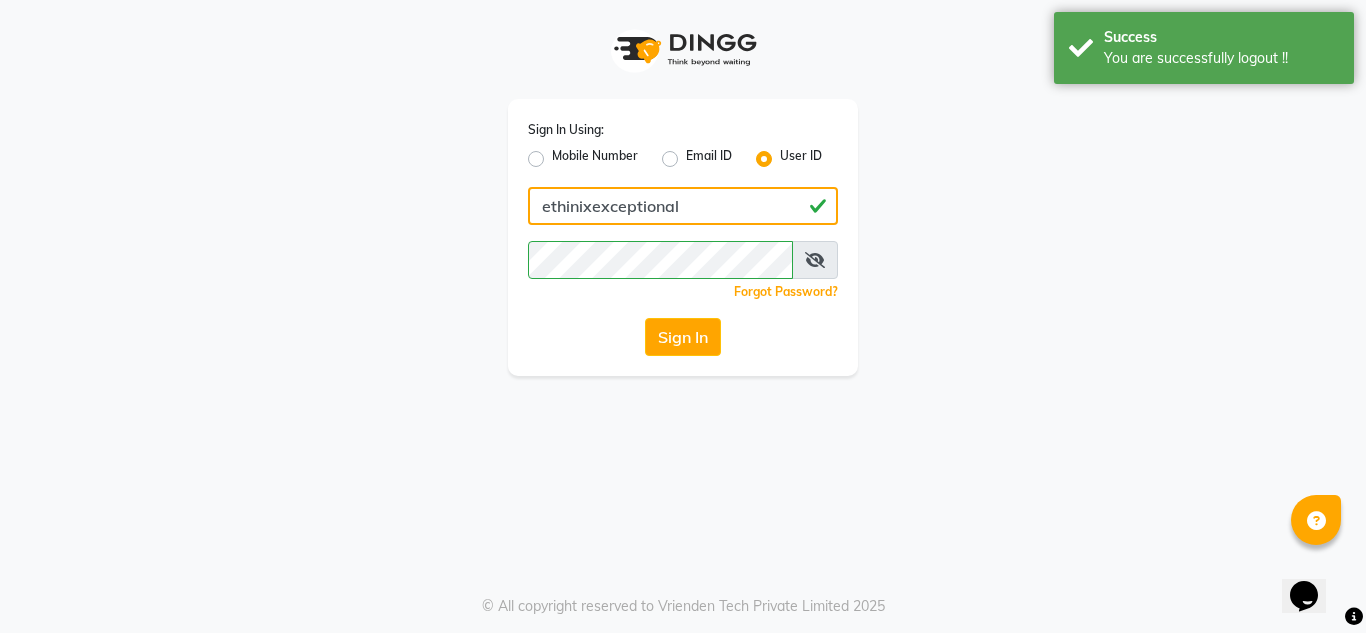 type on "ethinix" 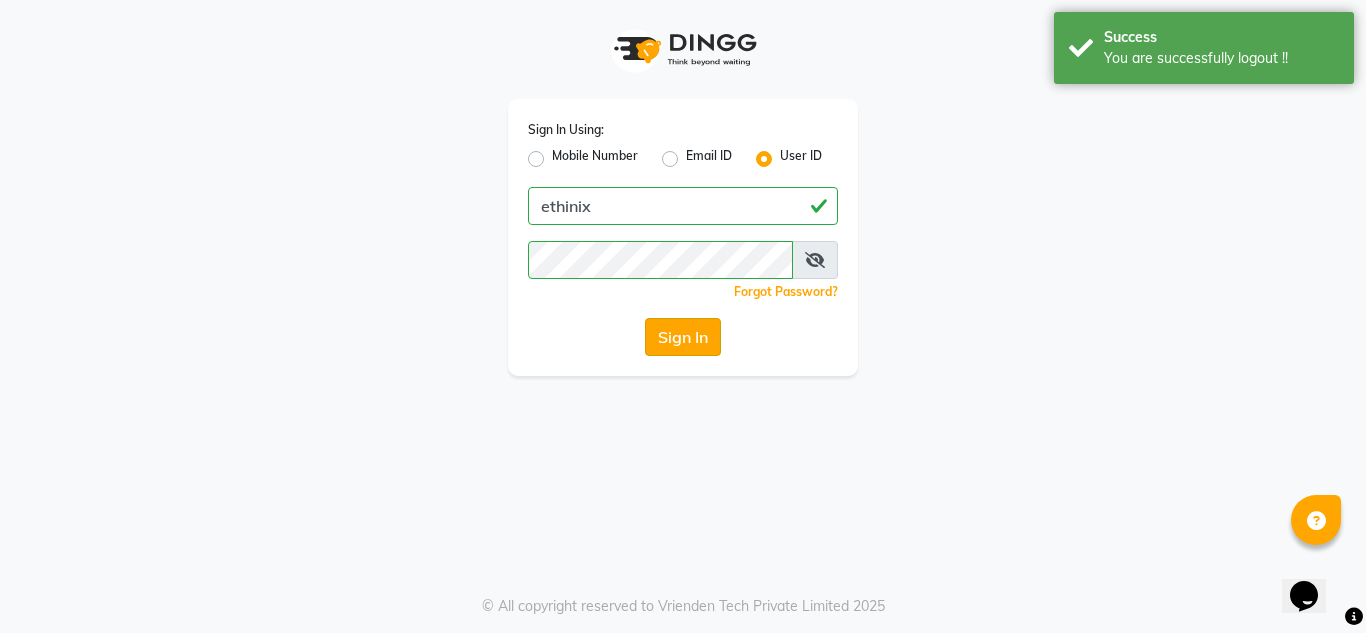 click on "Sign In" 